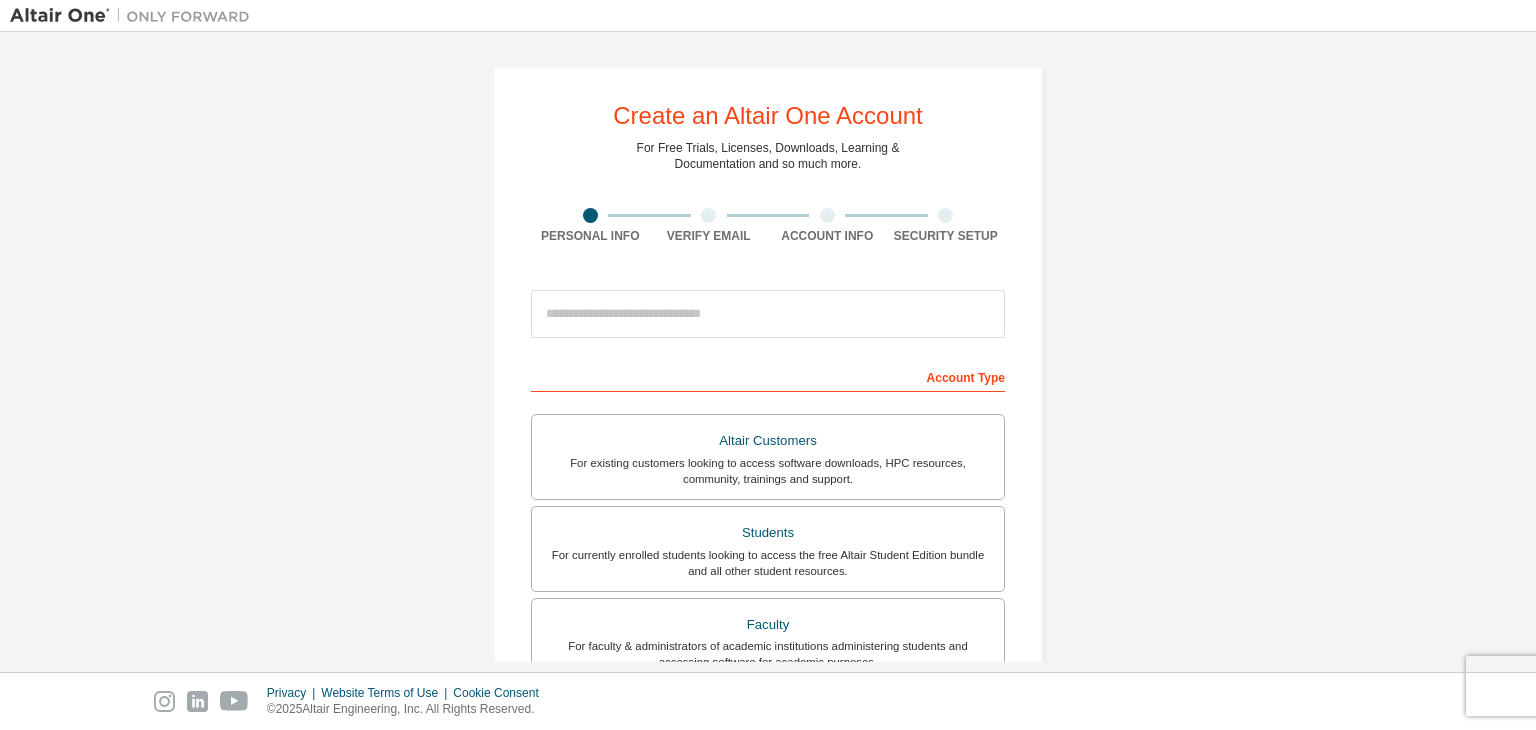 scroll, scrollTop: 0, scrollLeft: 0, axis: both 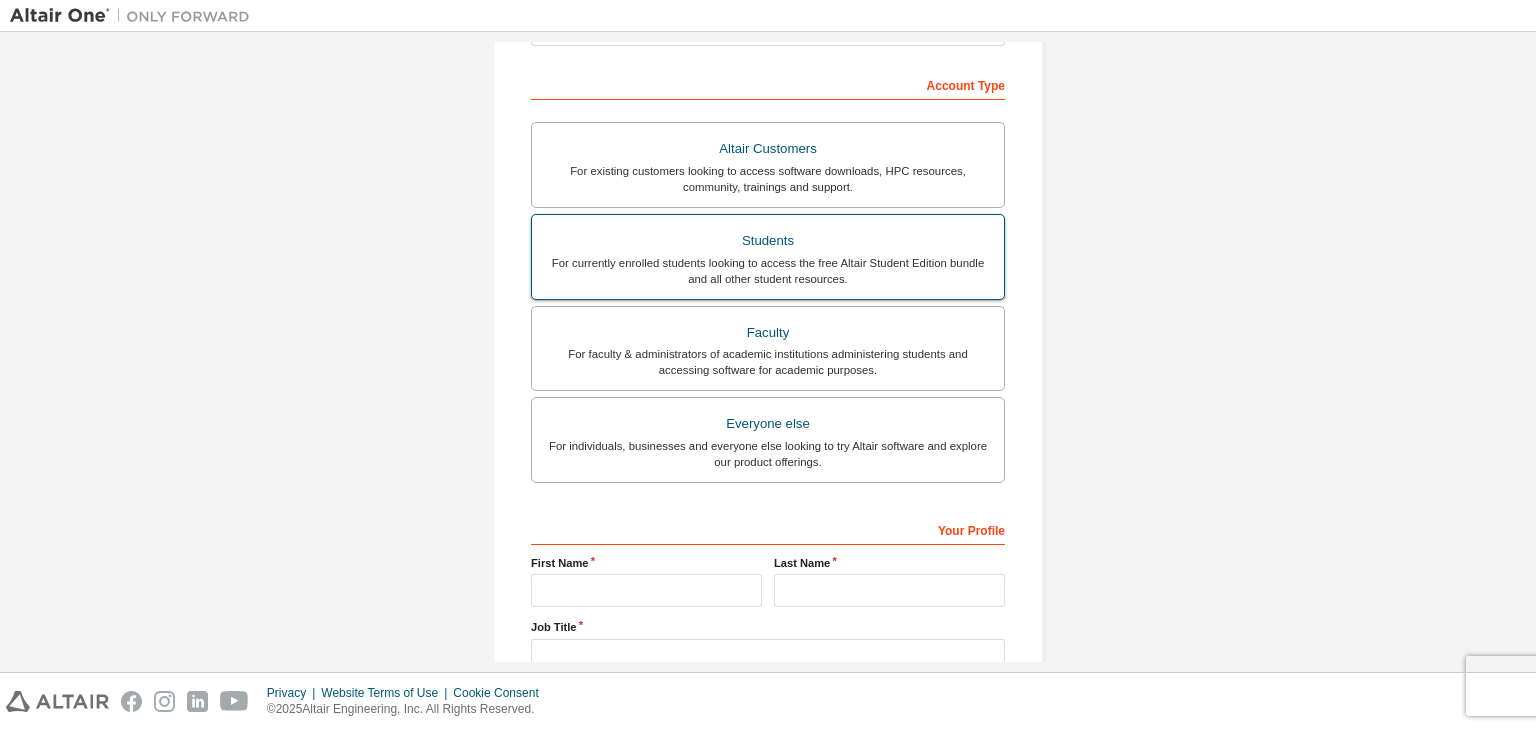 click on "For currently enrolled students looking to access the free Altair Student Edition bundle and all other student resources." at bounding box center (768, 271) 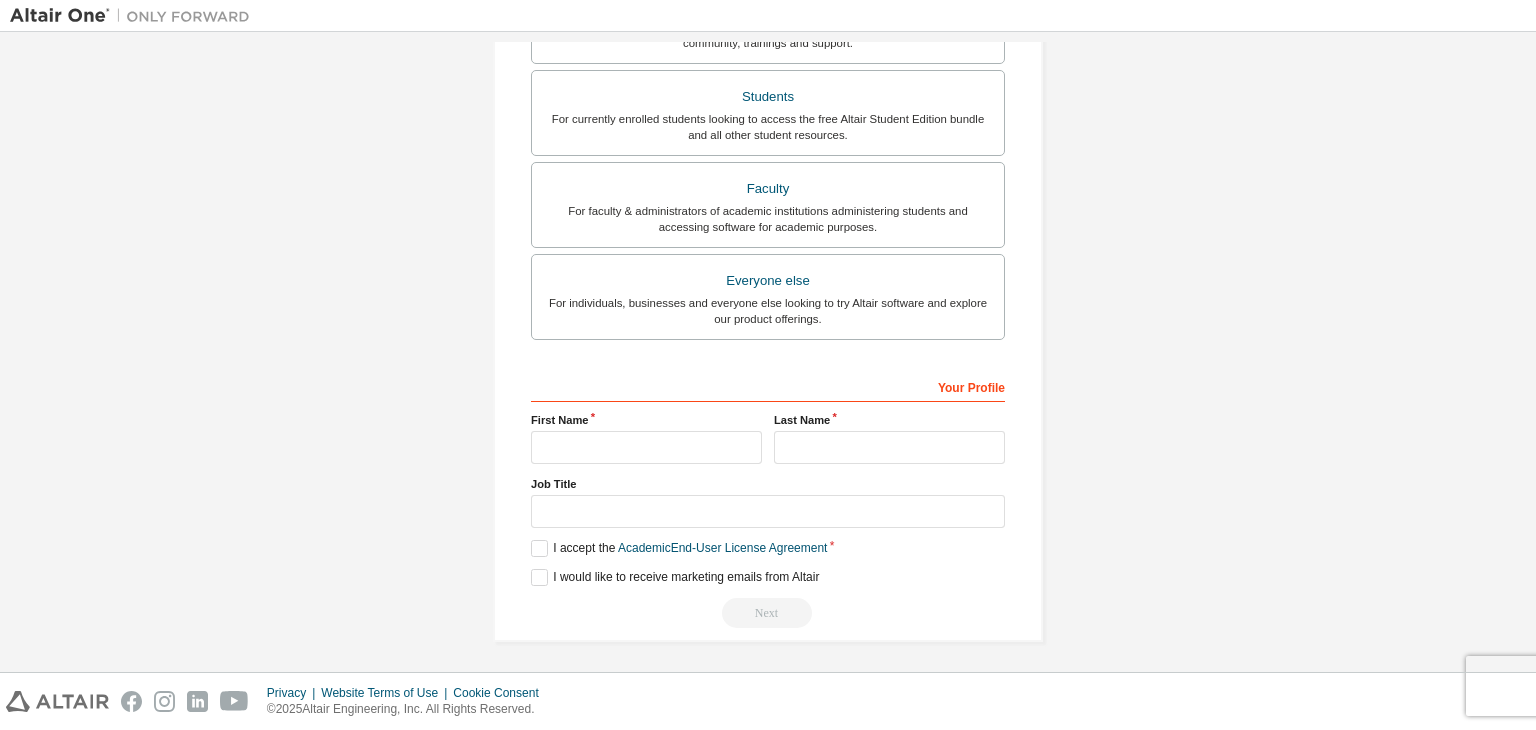 scroll, scrollTop: 487, scrollLeft: 0, axis: vertical 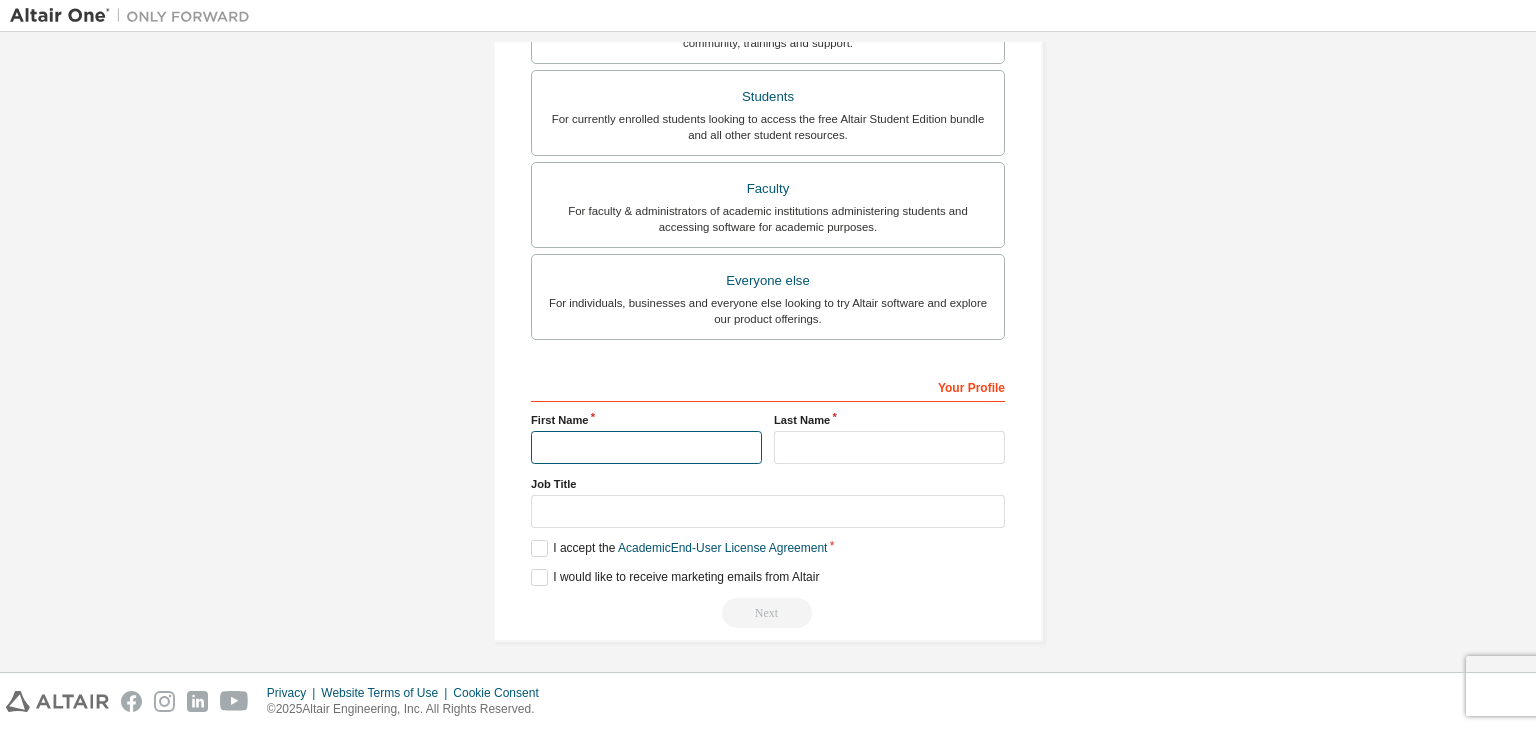 click at bounding box center (646, 447) 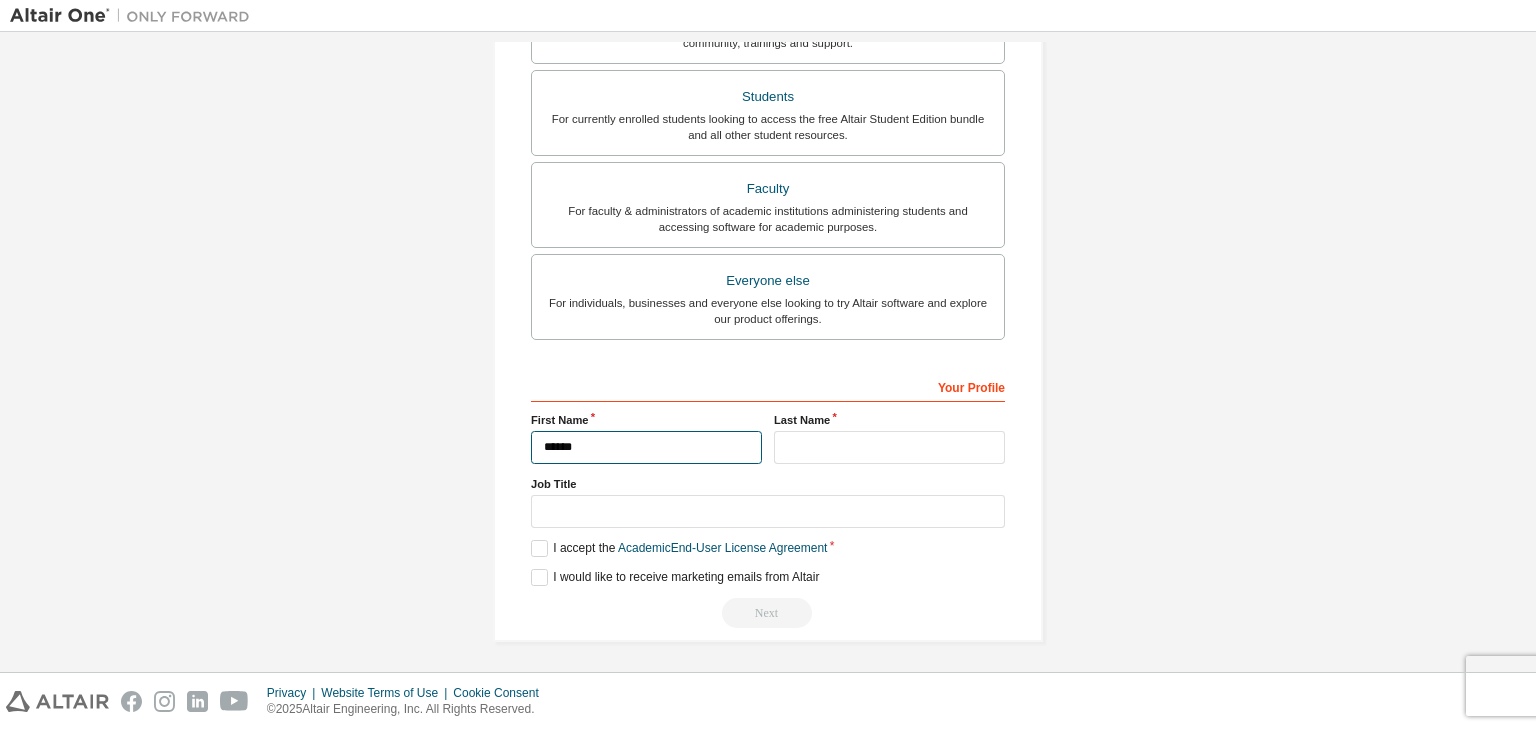 click on "******" at bounding box center (646, 447) 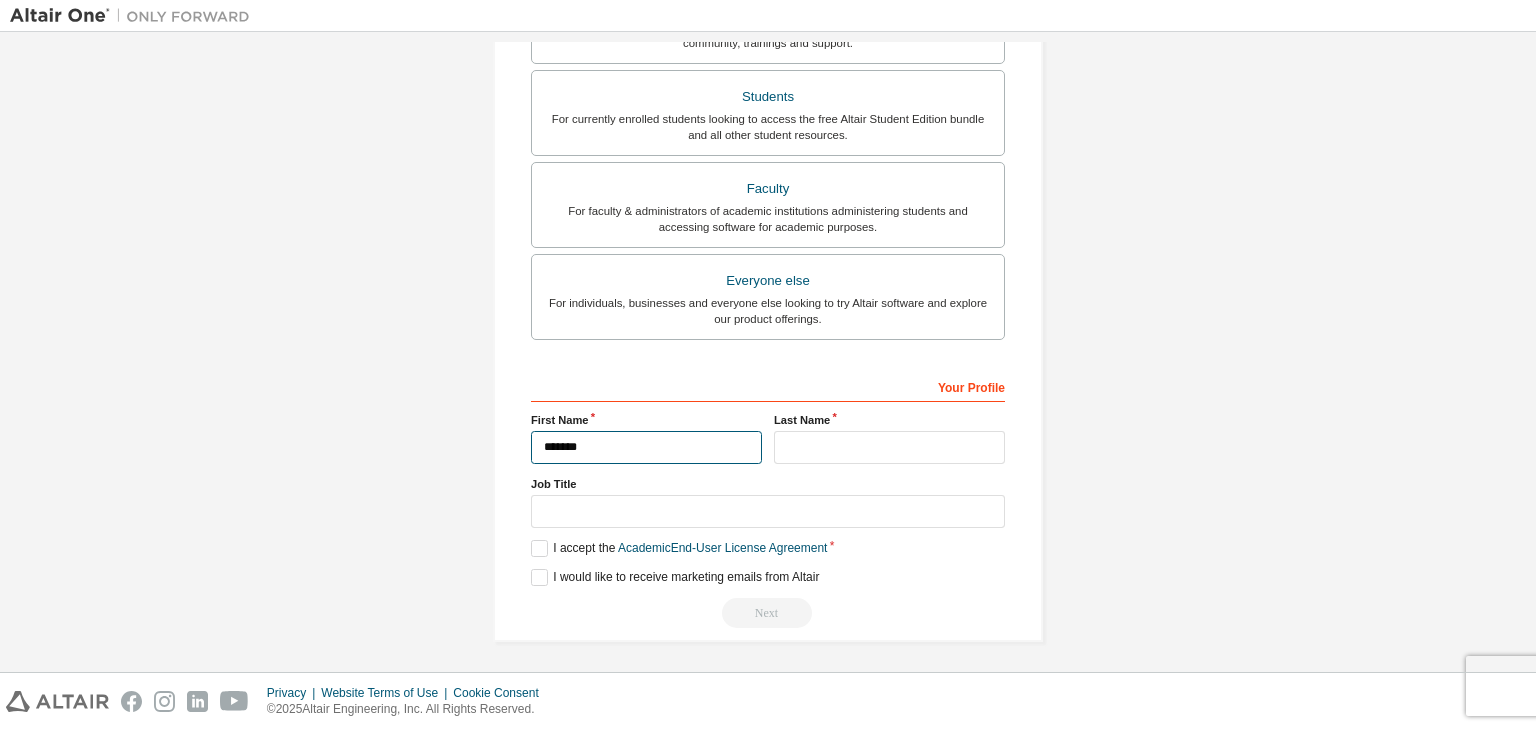 type on "******" 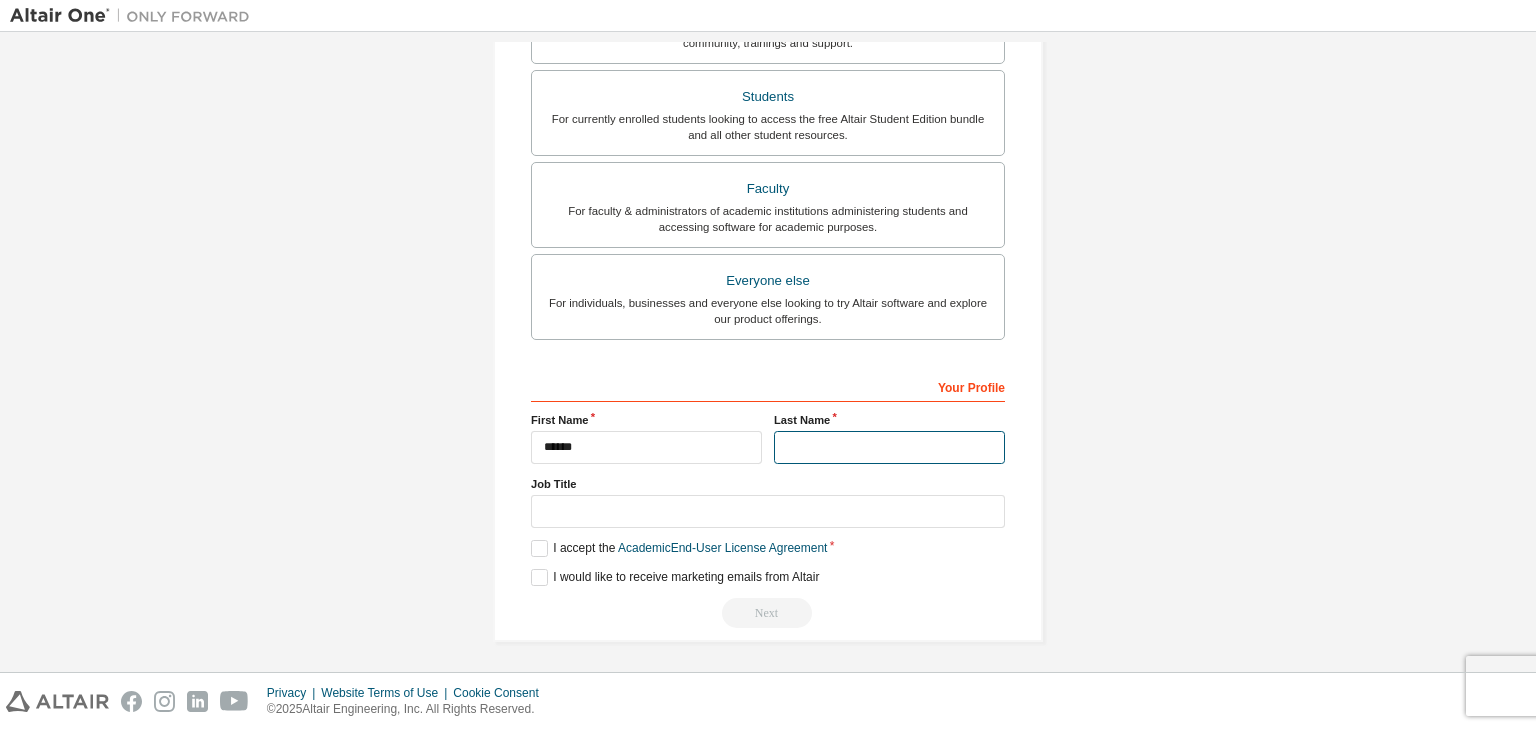 click at bounding box center [889, 447] 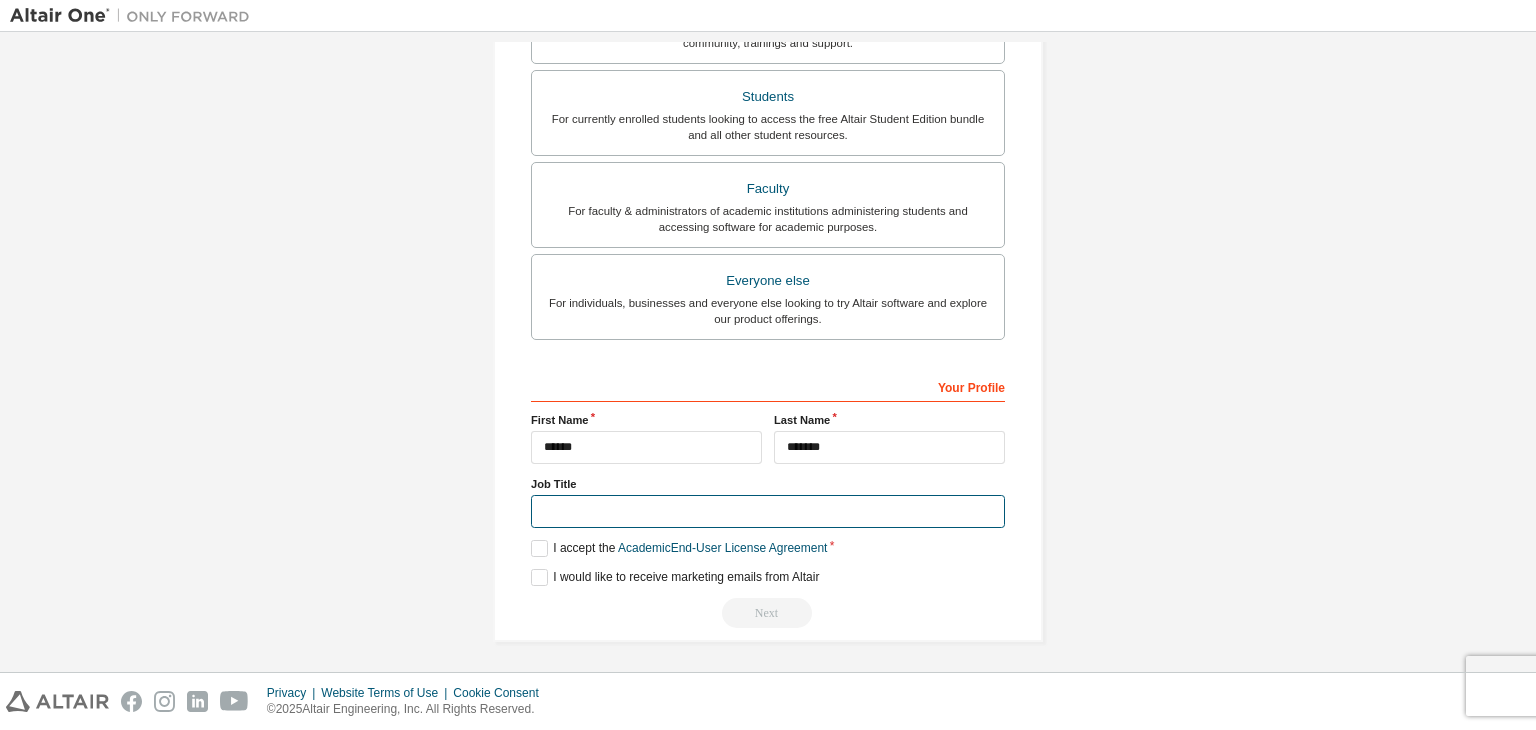 click at bounding box center (768, 511) 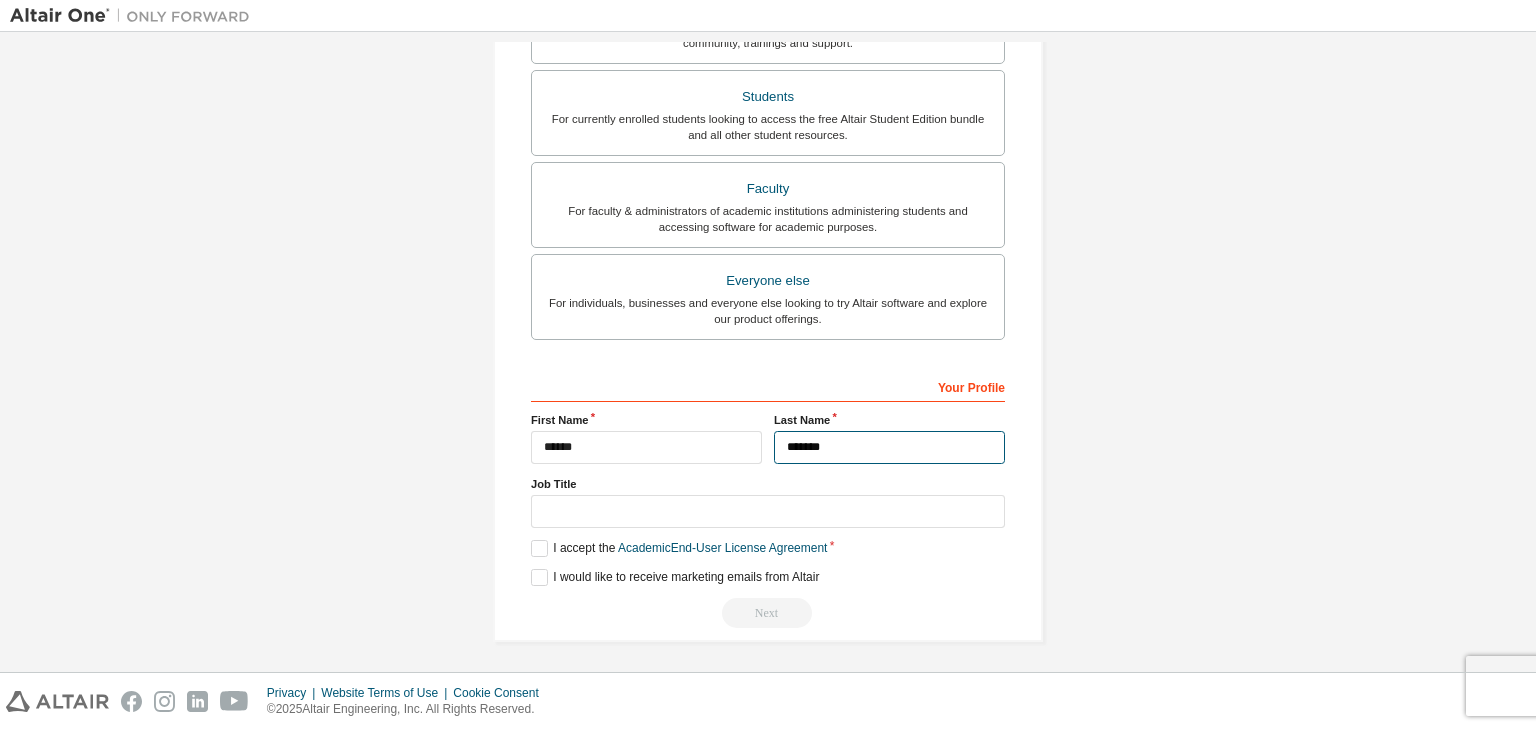 click on "*******" at bounding box center (889, 447) 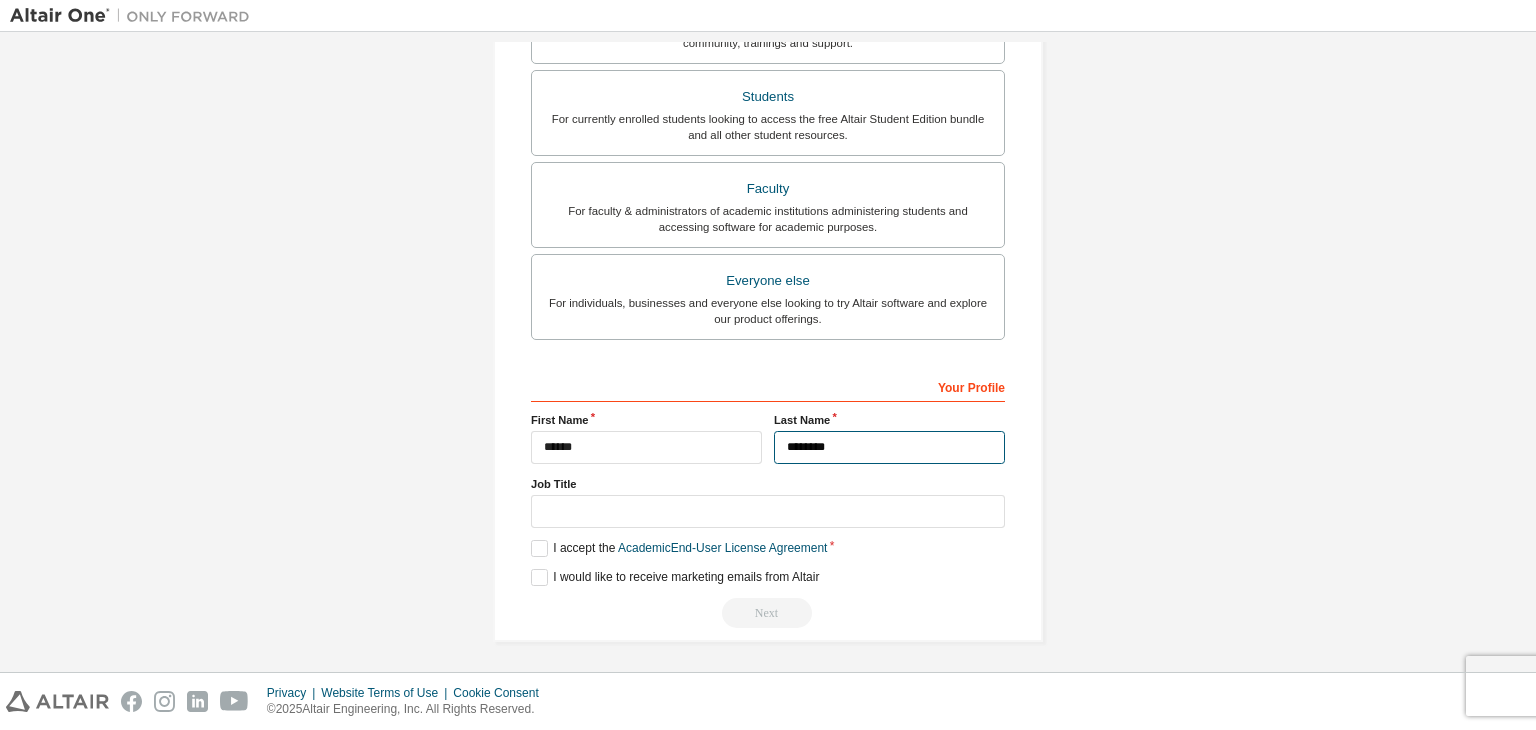 type on "*******" 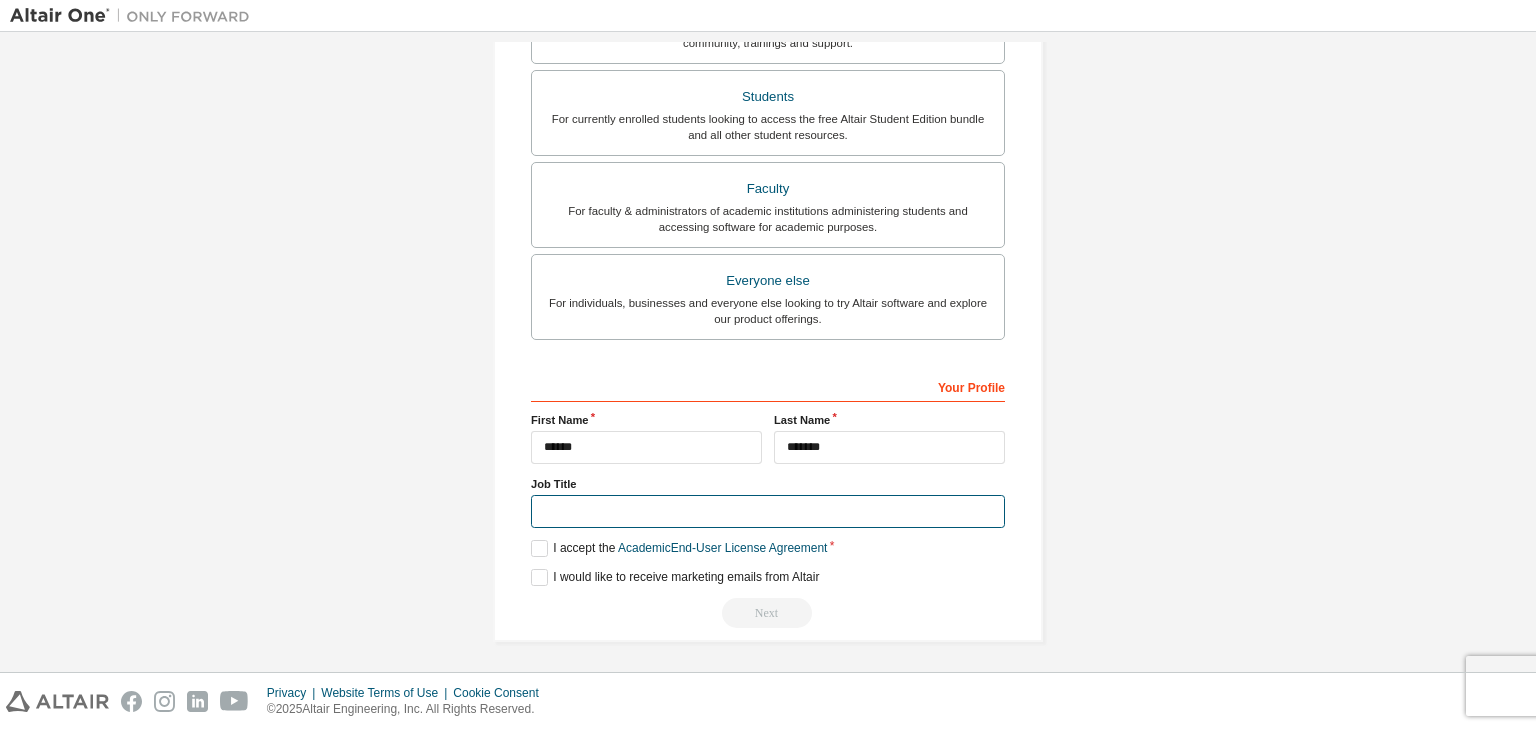 click at bounding box center (768, 511) 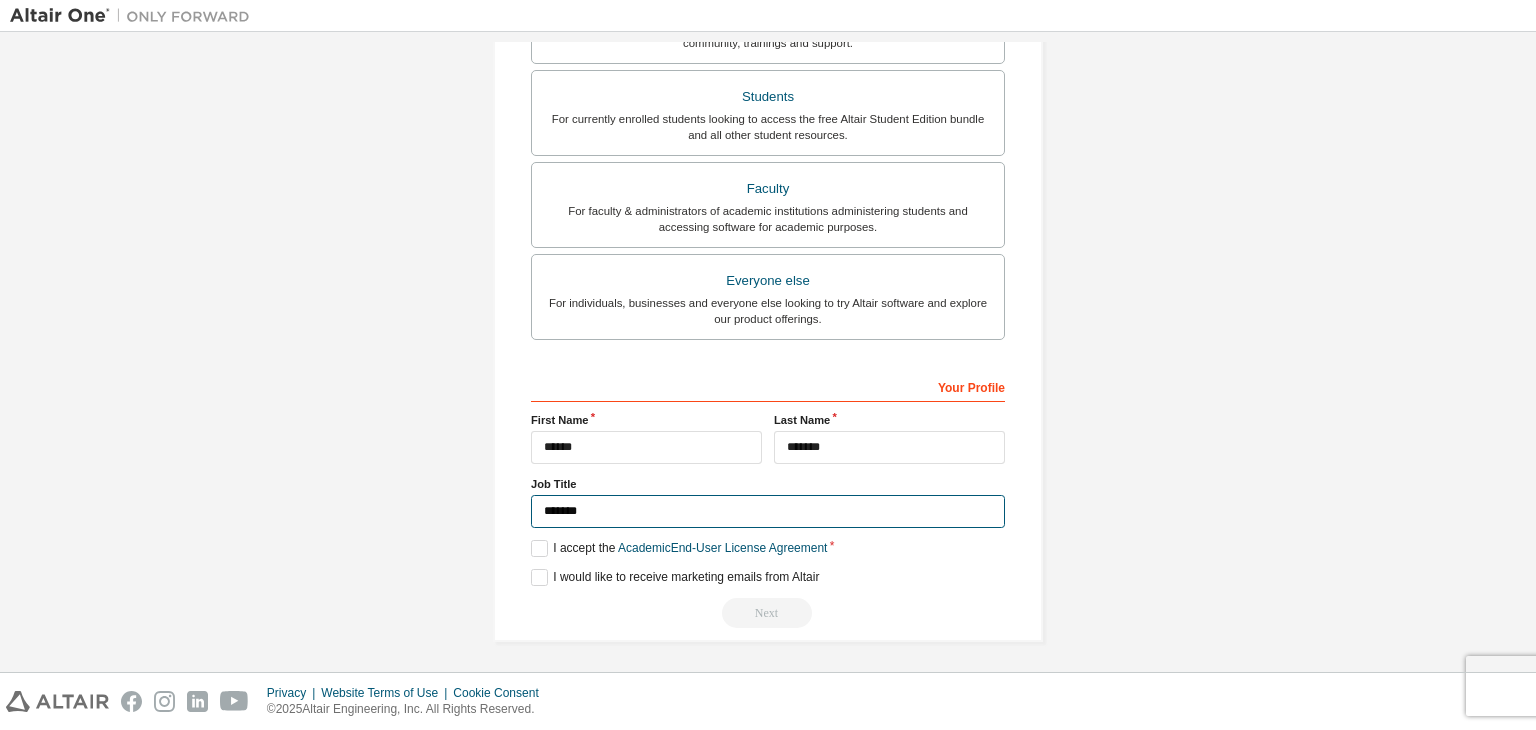 type on "*******" 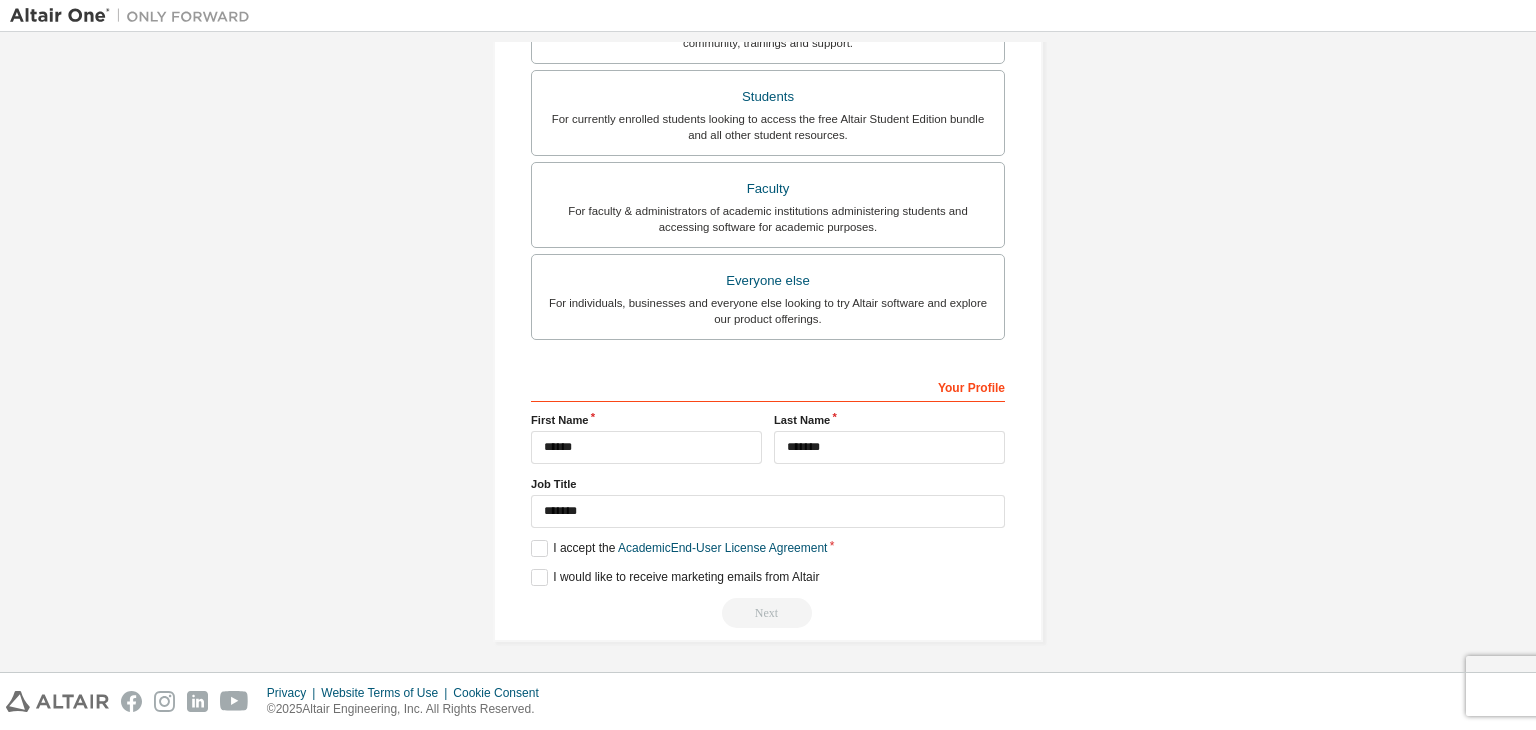 click on "Your Profile First Name ****** Last Name ******* Job Title ******* Please provide State/Province to help us route sales and support resources to you more efficiently. I accept the   Academic   End-User License Agreement I would like to receive marketing emails from Altair Next" at bounding box center [768, 499] 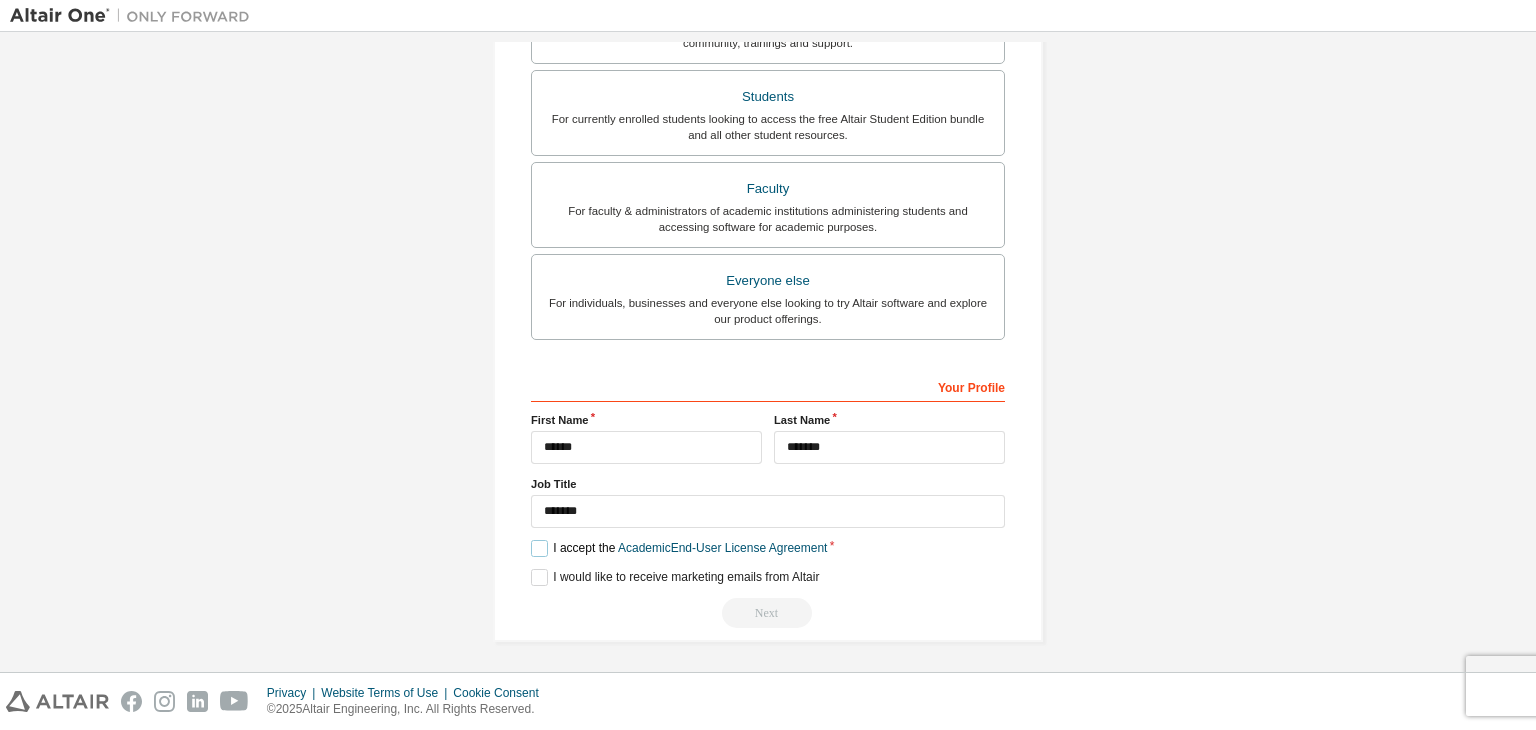 click on "I accept the   Academic   End-User License Agreement" at bounding box center [679, 548] 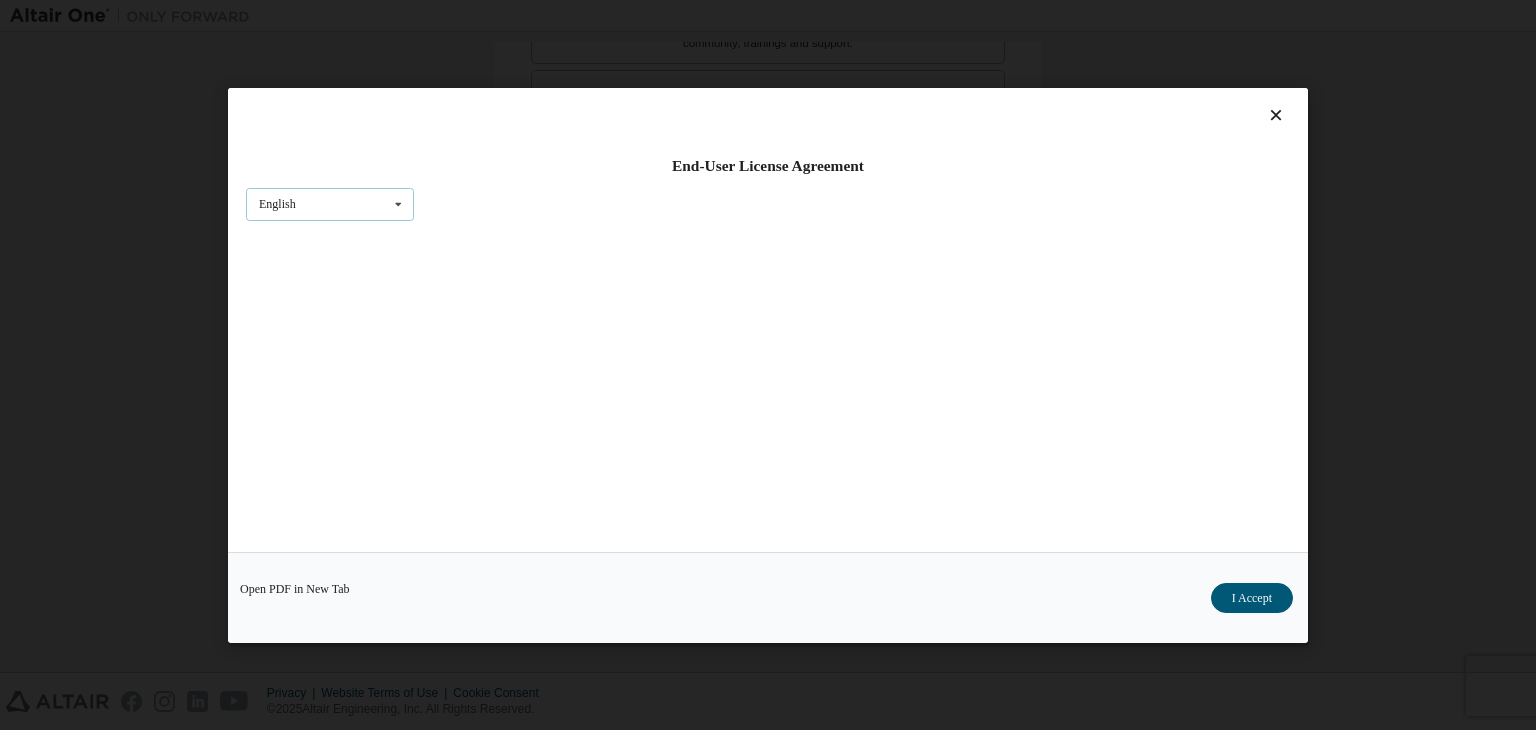 click on "English English" at bounding box center (330, 203) 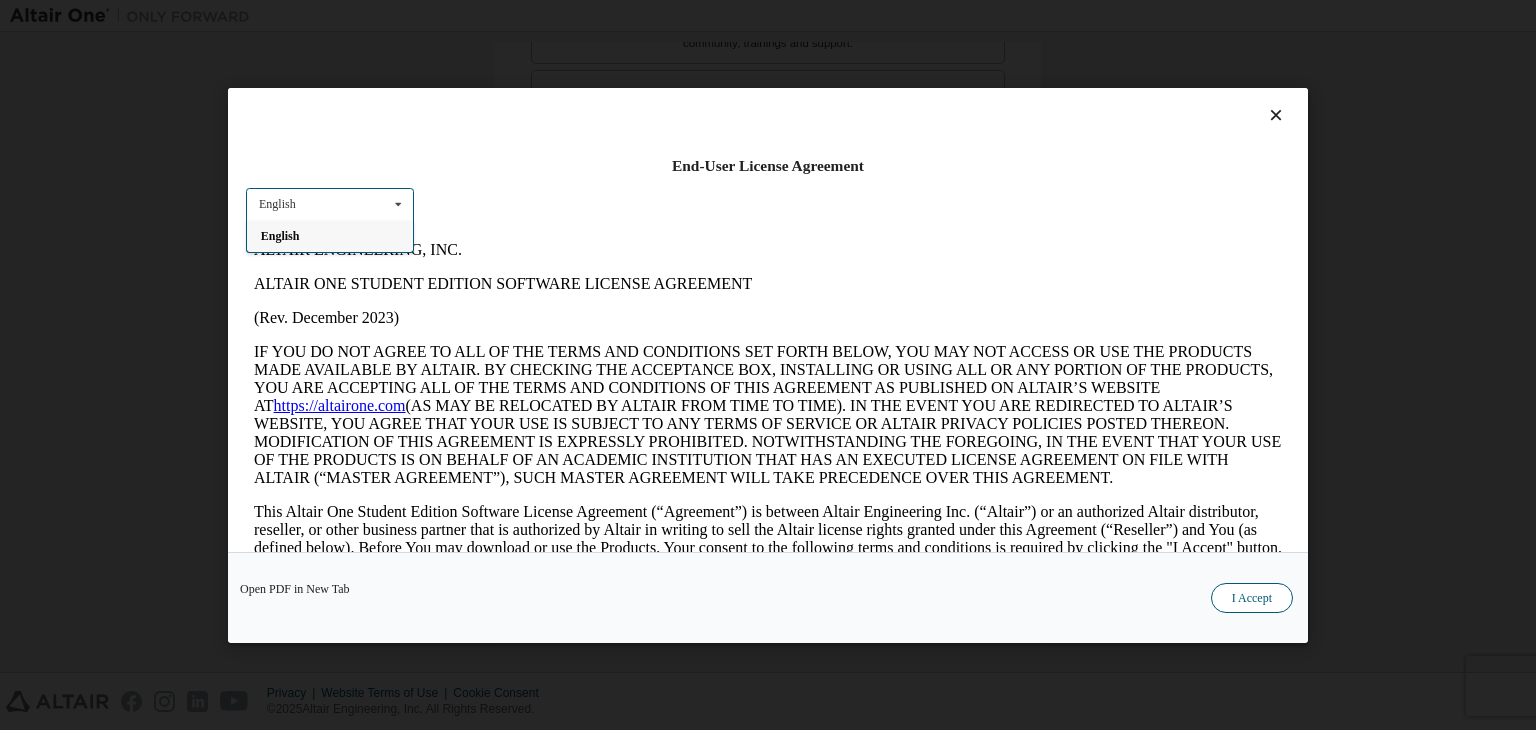 scroll, scrollTop: 0, scrollLeft: 0, axis: both 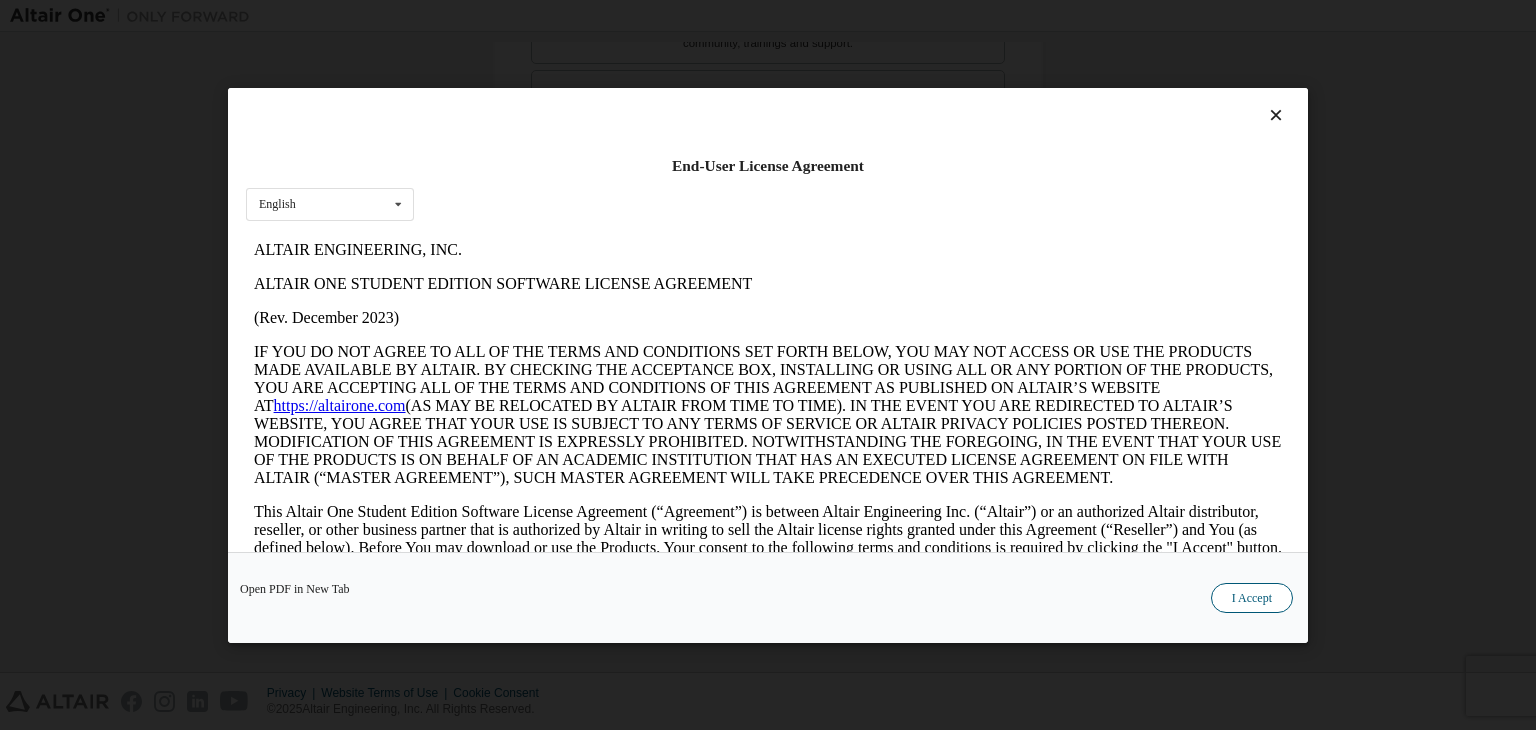 click on "I Accept" at bounding box center (1252, 598) 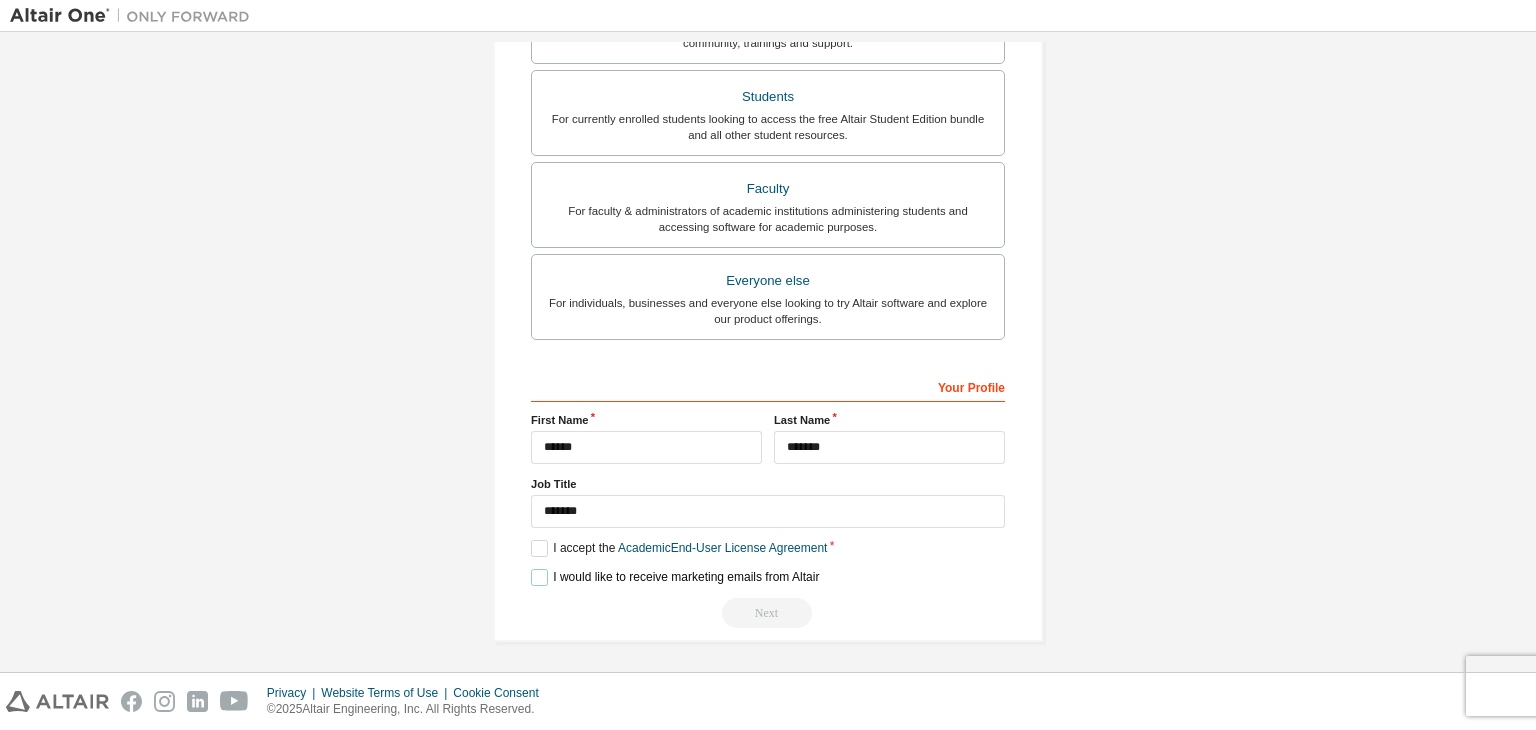 click on "I would like to receive marketing emails from Altair" at bounding box center [675, 577] 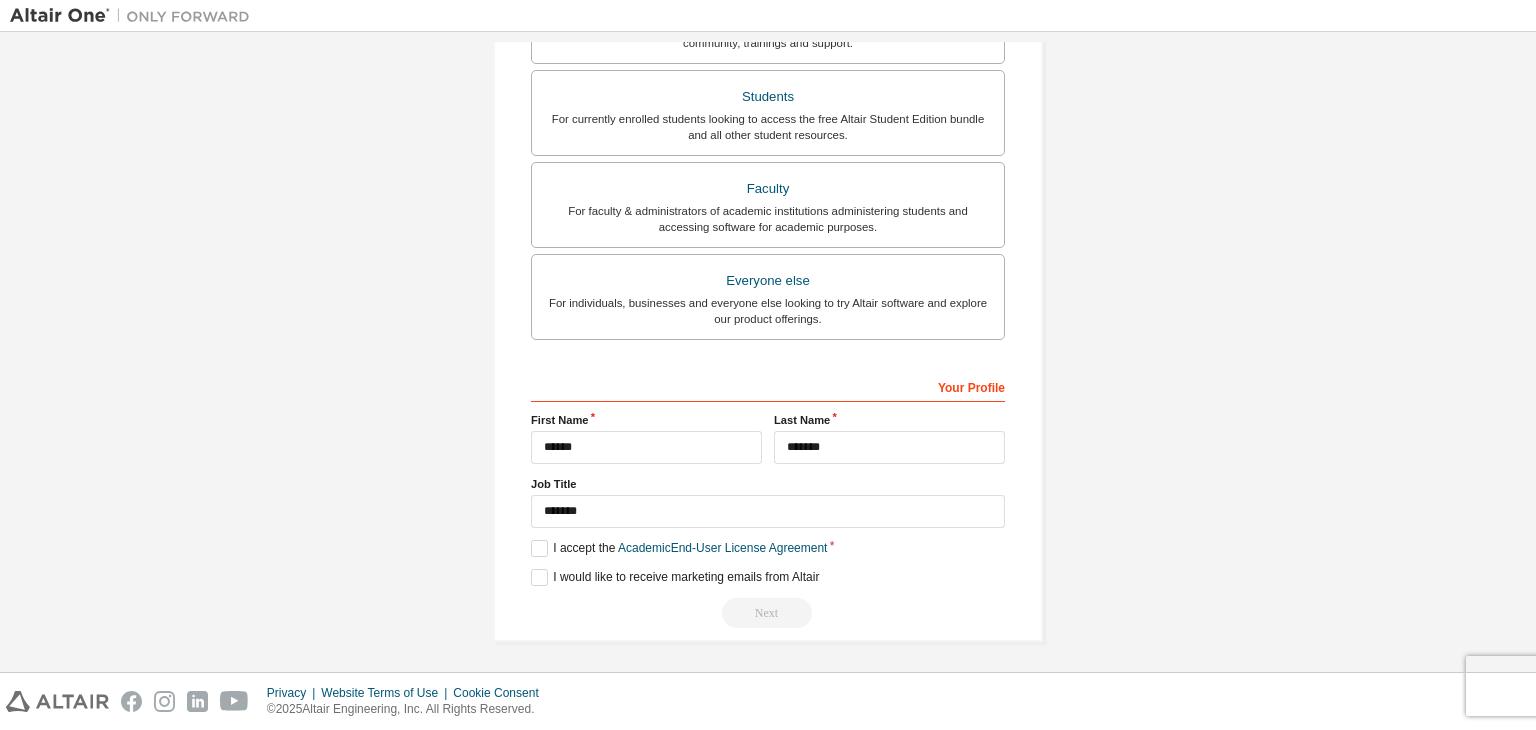 click on "Next" at bounding box center [768, 613] 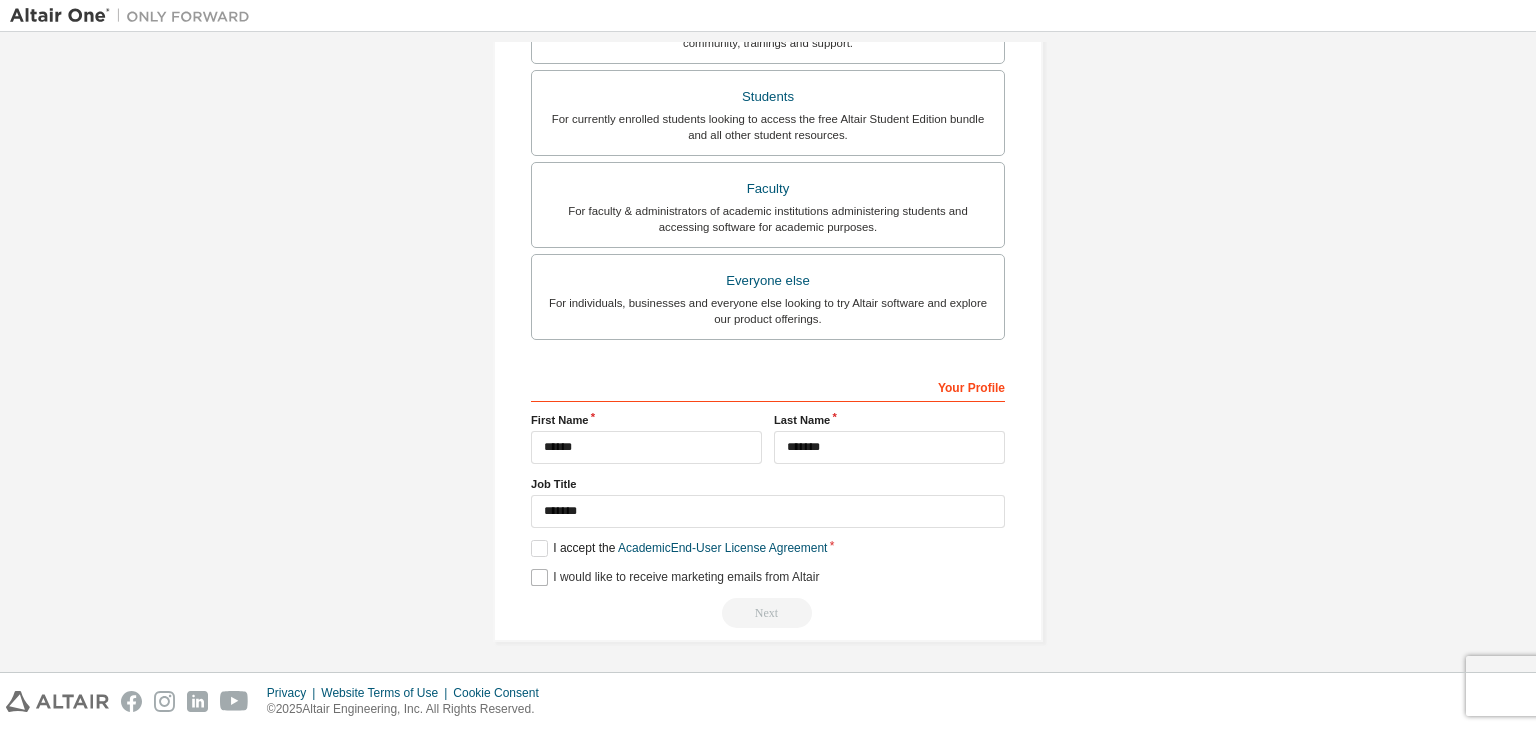 drag, startPoint x: 757, startPoint y: 610, endPoint x: 795, endPoint y: 572, distance: 53.740116 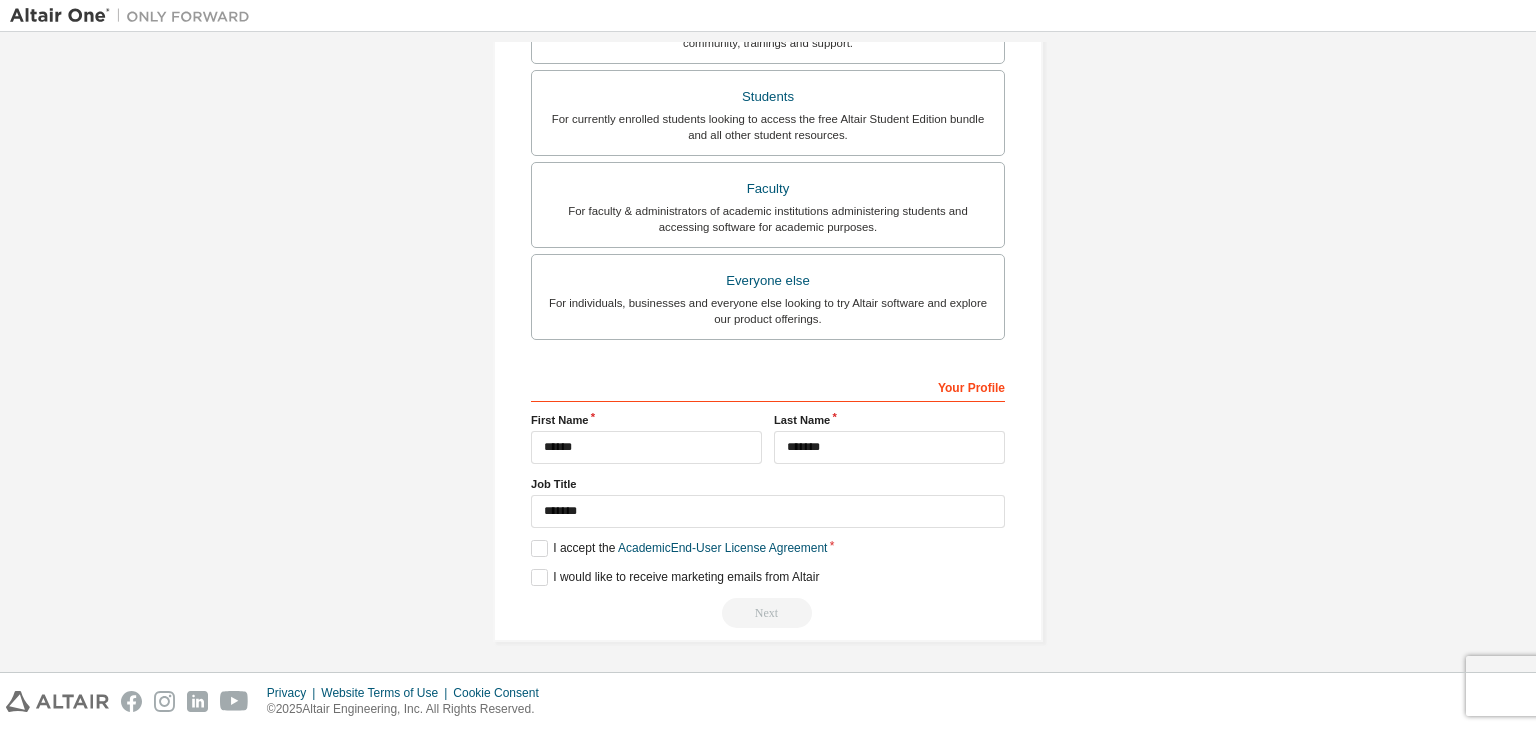 click on "Next" at bounding box center (768, 613) 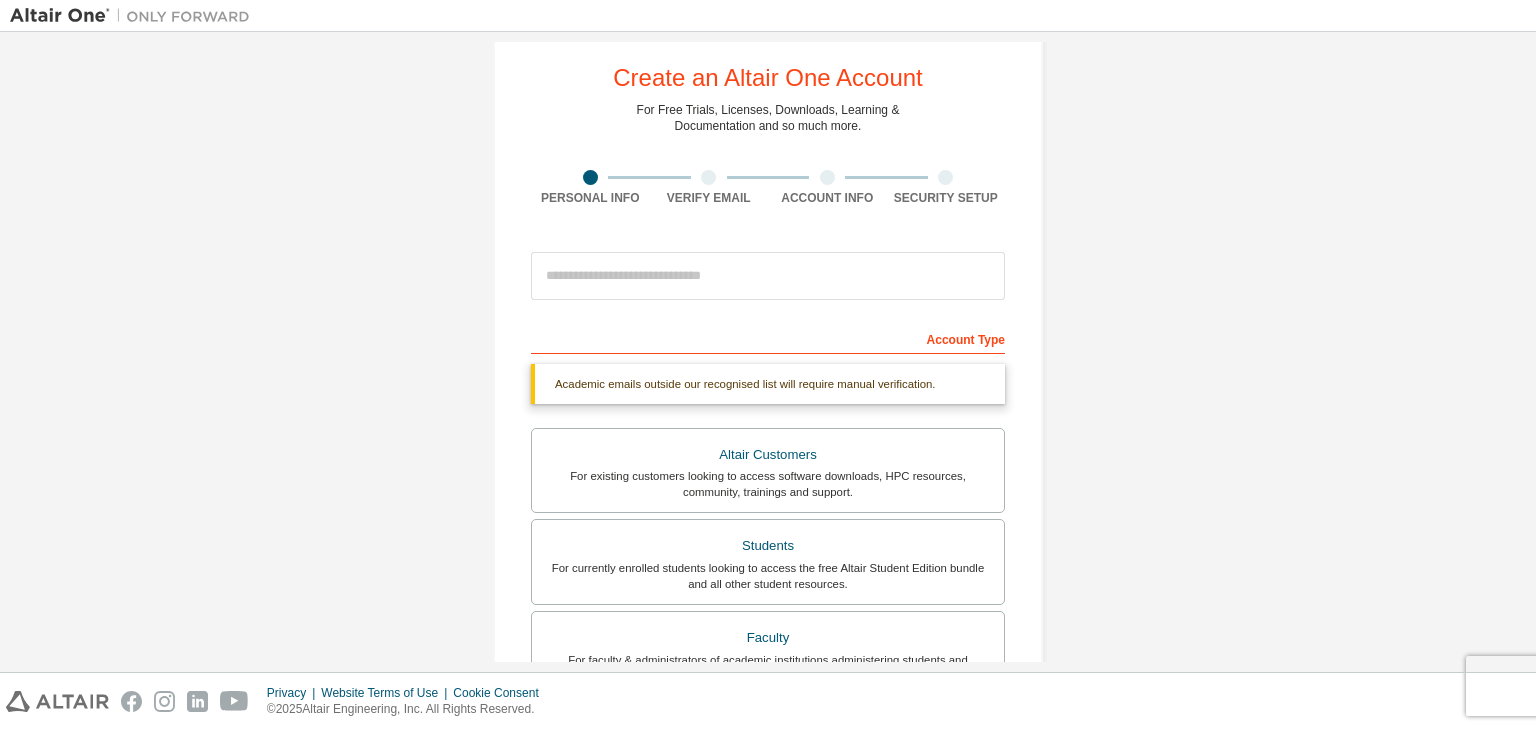 scroll, scrollTop: 37, scrollLeft: 0, axis: vertical 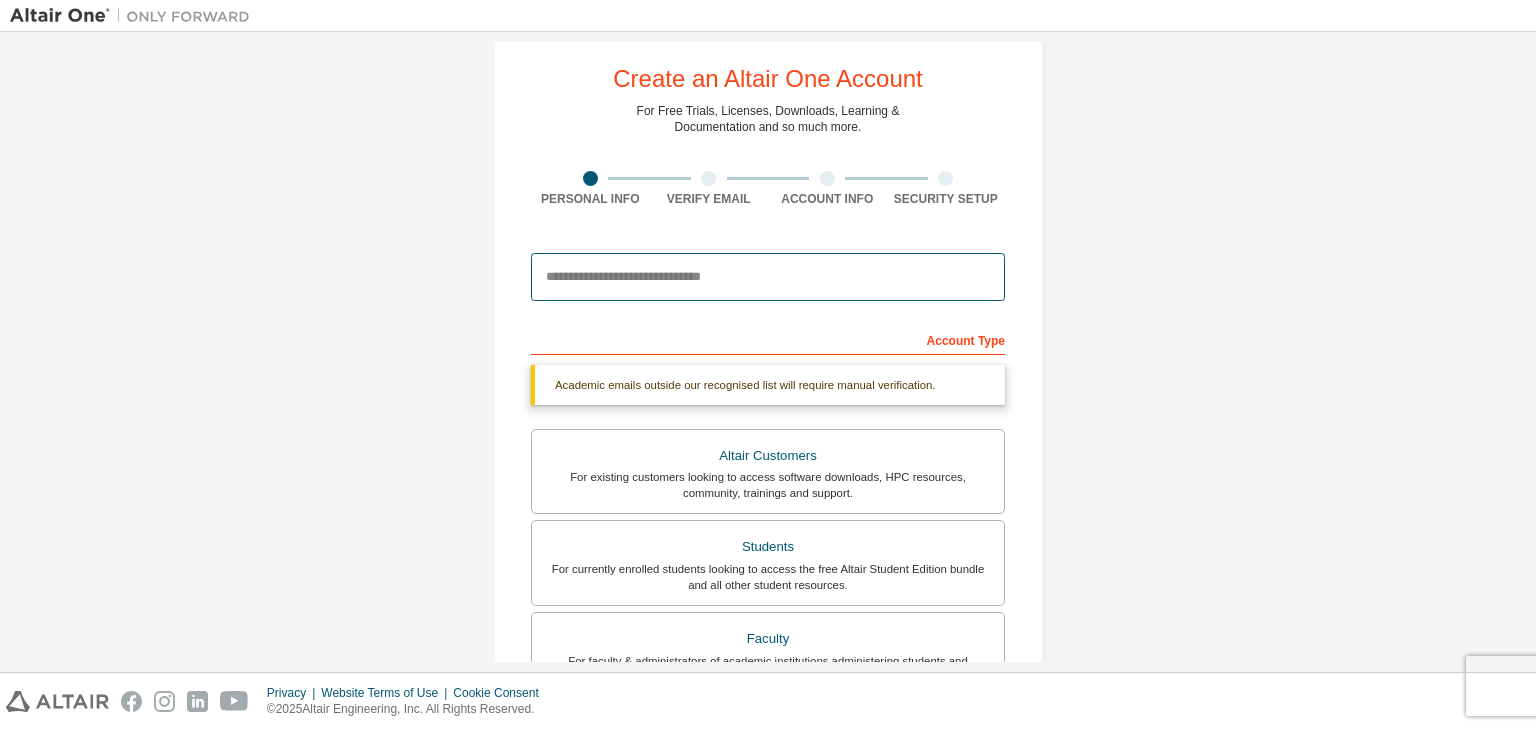 click at bounding box center (768, 277) 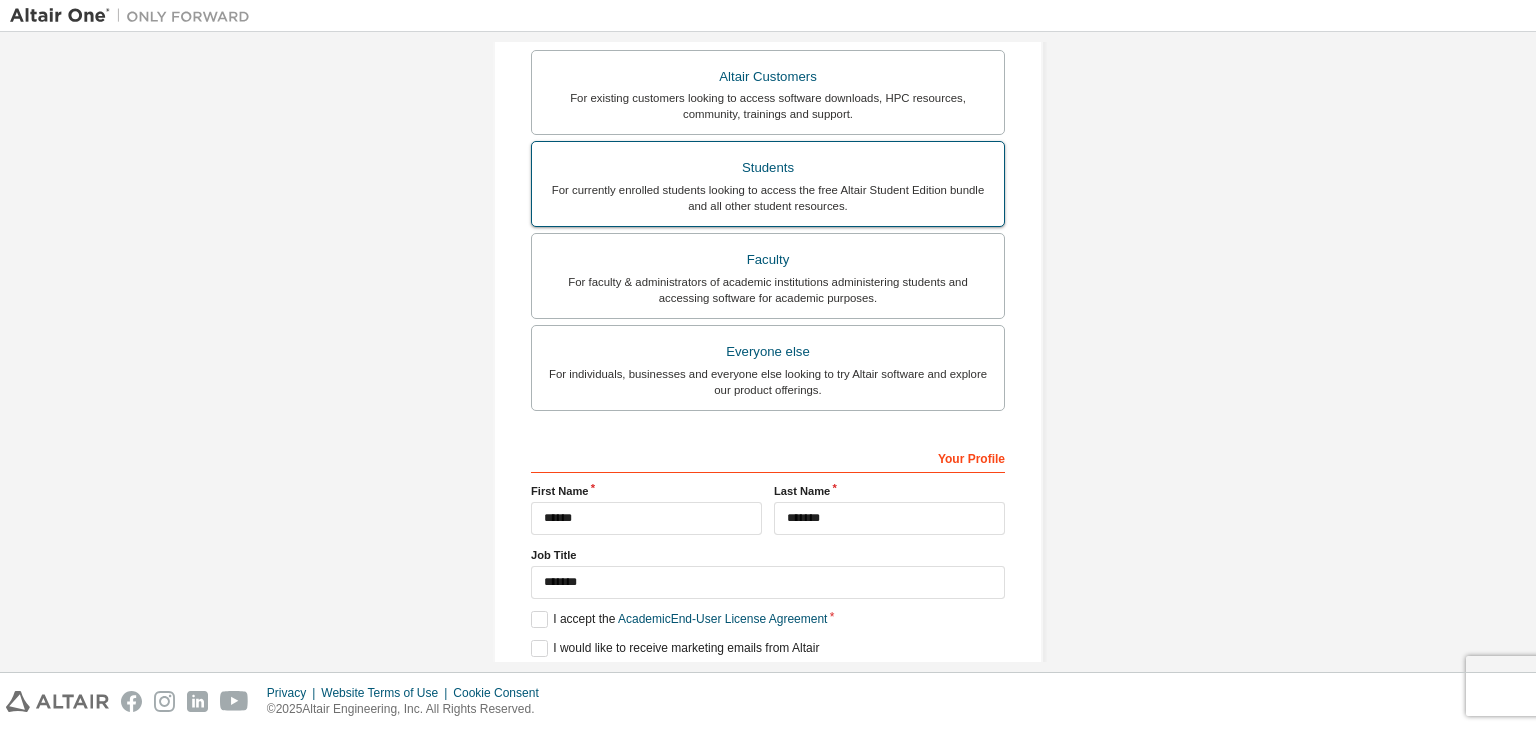 scroll, scrollTop: 426, scrollLeft: 0, axis: vertical 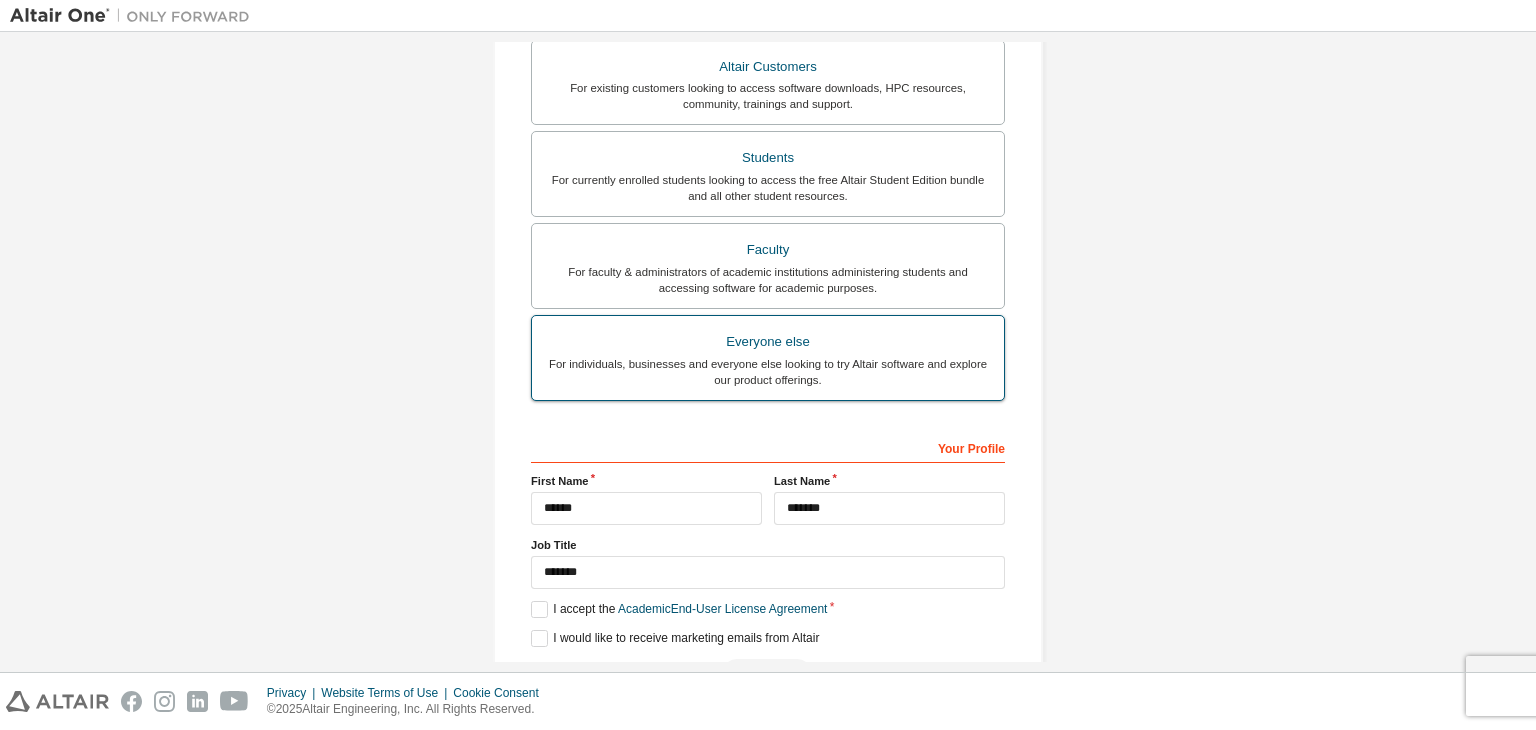 click on "For individuals, businesses and everyone else looking to try Altair software and explore our product offerings." at bounding box center [768, 372] 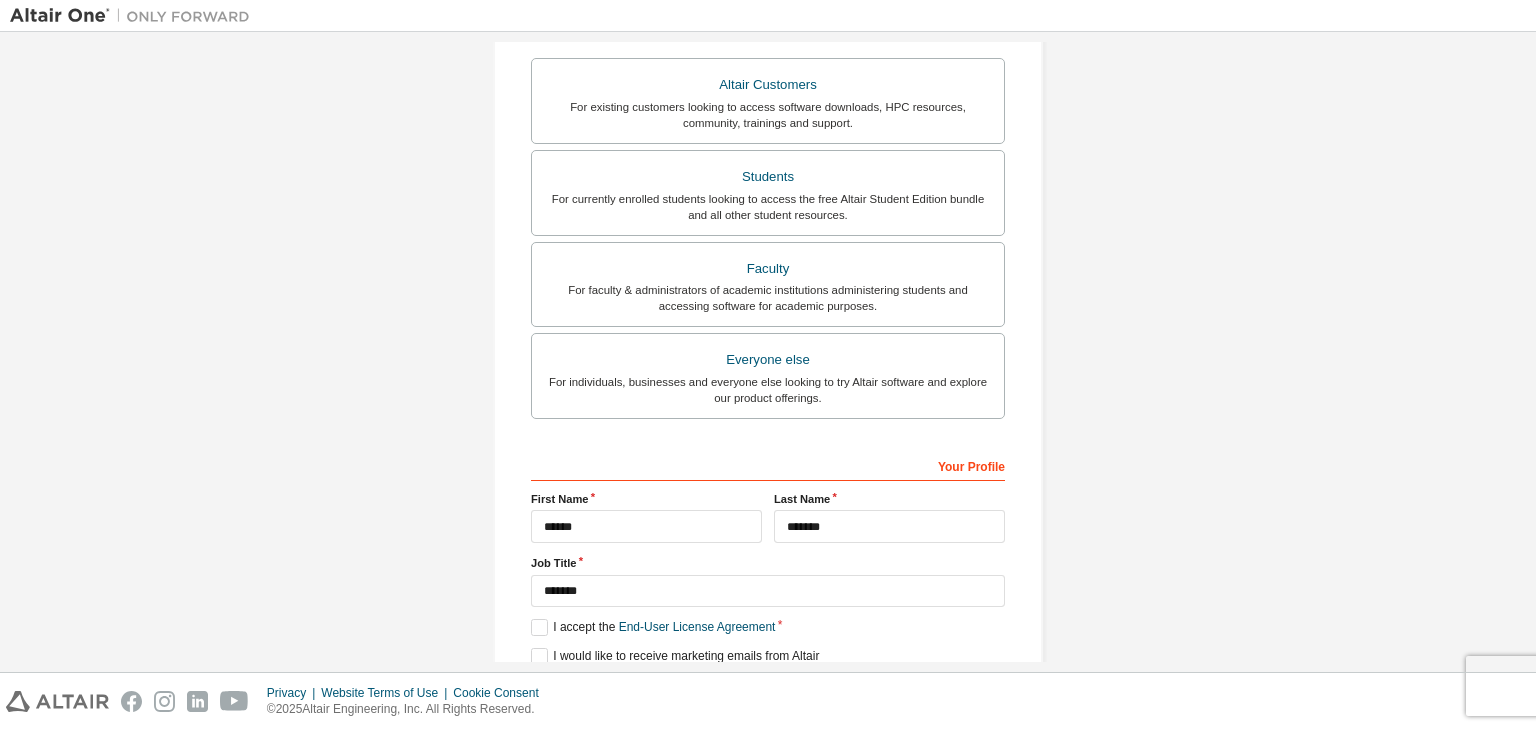 scroll, scrollTop: 360, scrollLeft: 0, axis: vertical 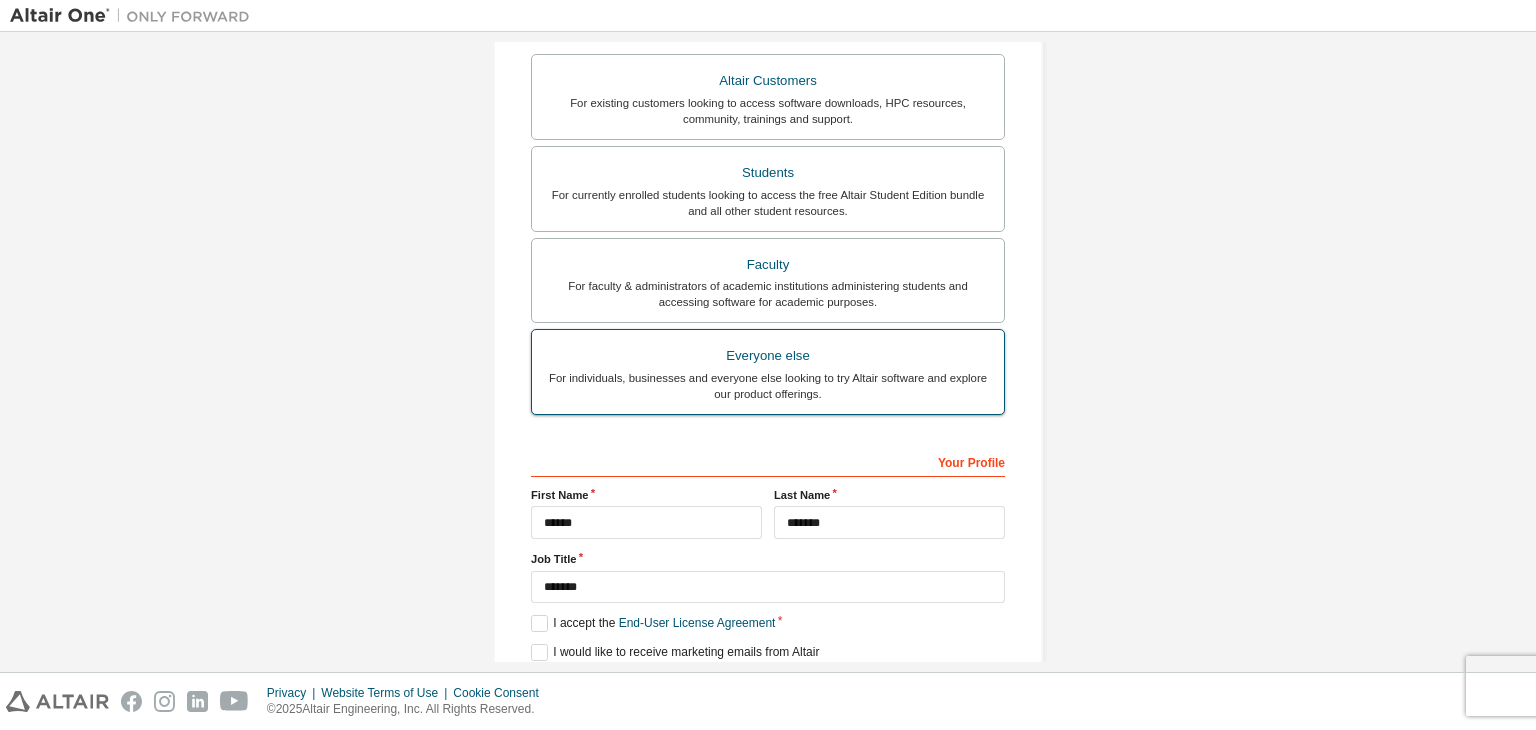 click on "For individuals, businesses and everyone else looking to try Altair software and explore our product offerings." at bounding box center (768, 386) 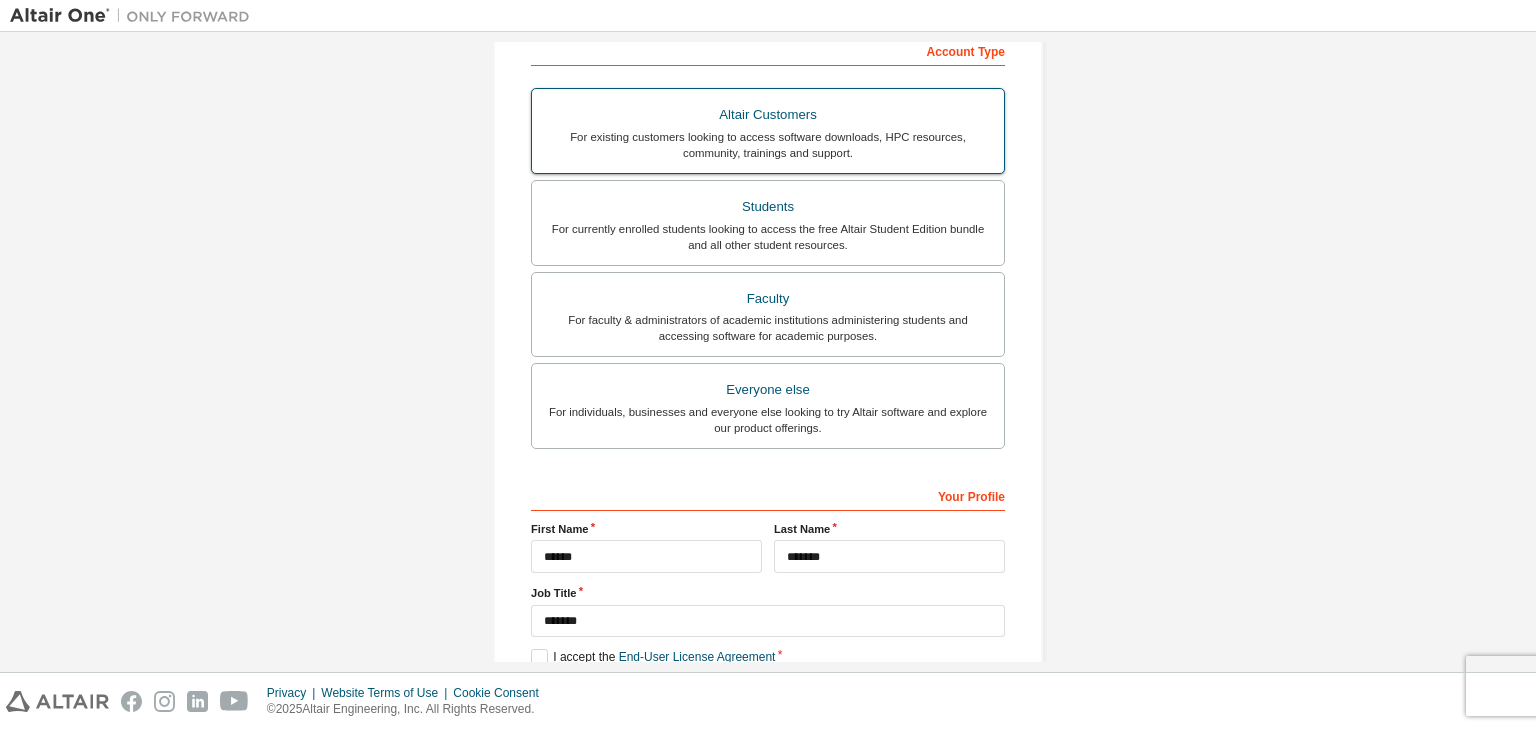 scroll, scrollTop: 328, scrollLeft: 0, axis: vertical 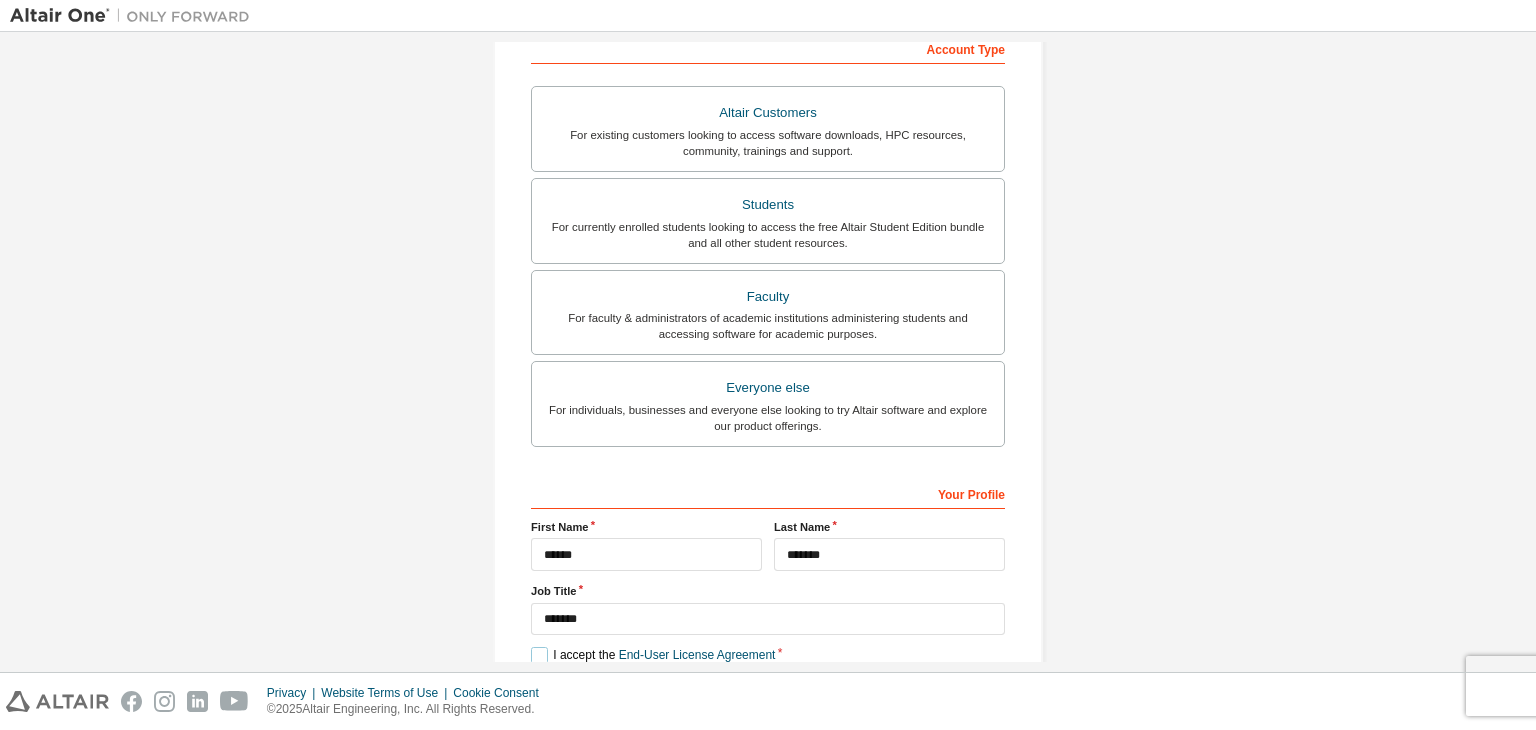 click on "I accept the    End-User License Agreement" at bounding box center (653, 655) 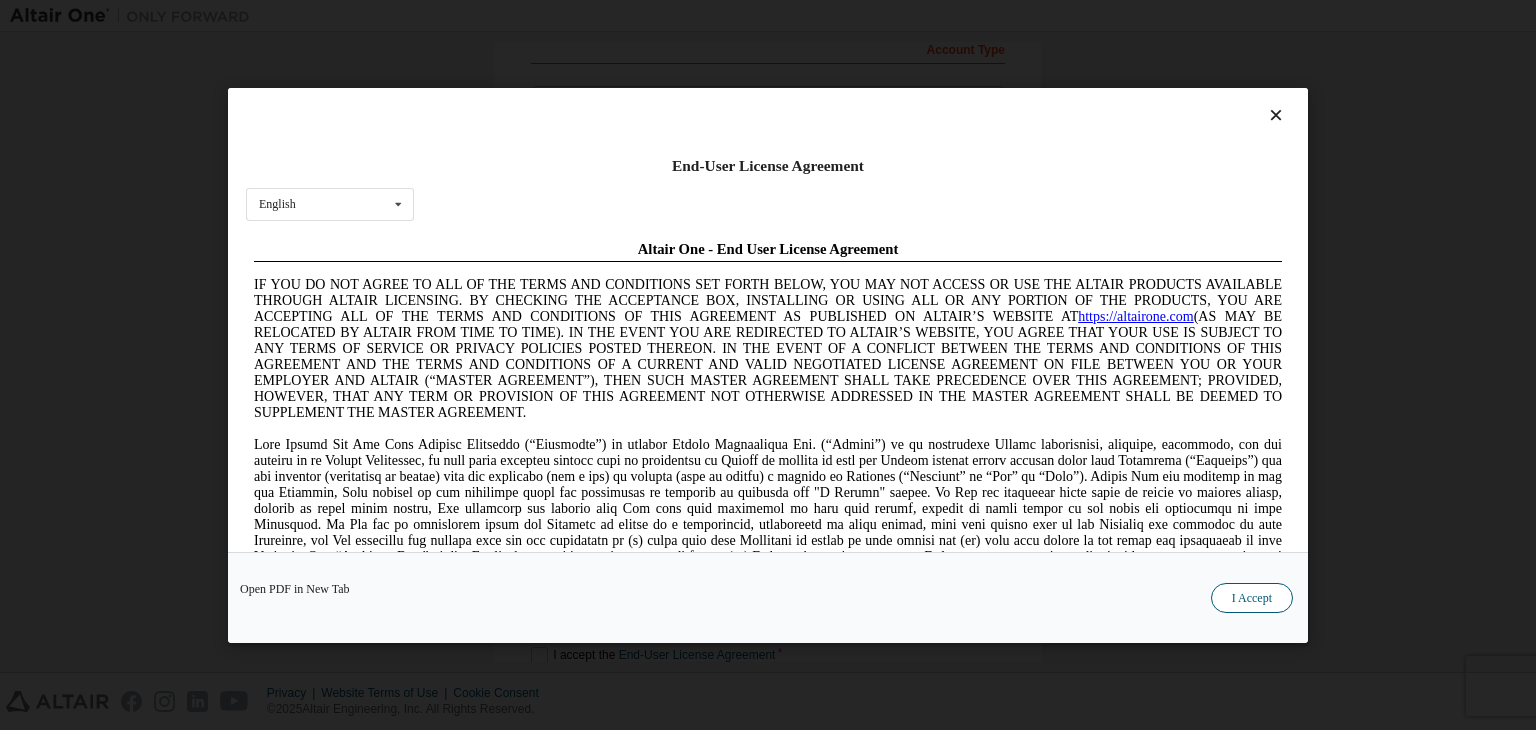 scroll, scrollTop: 0, scrollLeft: 0, axis: both 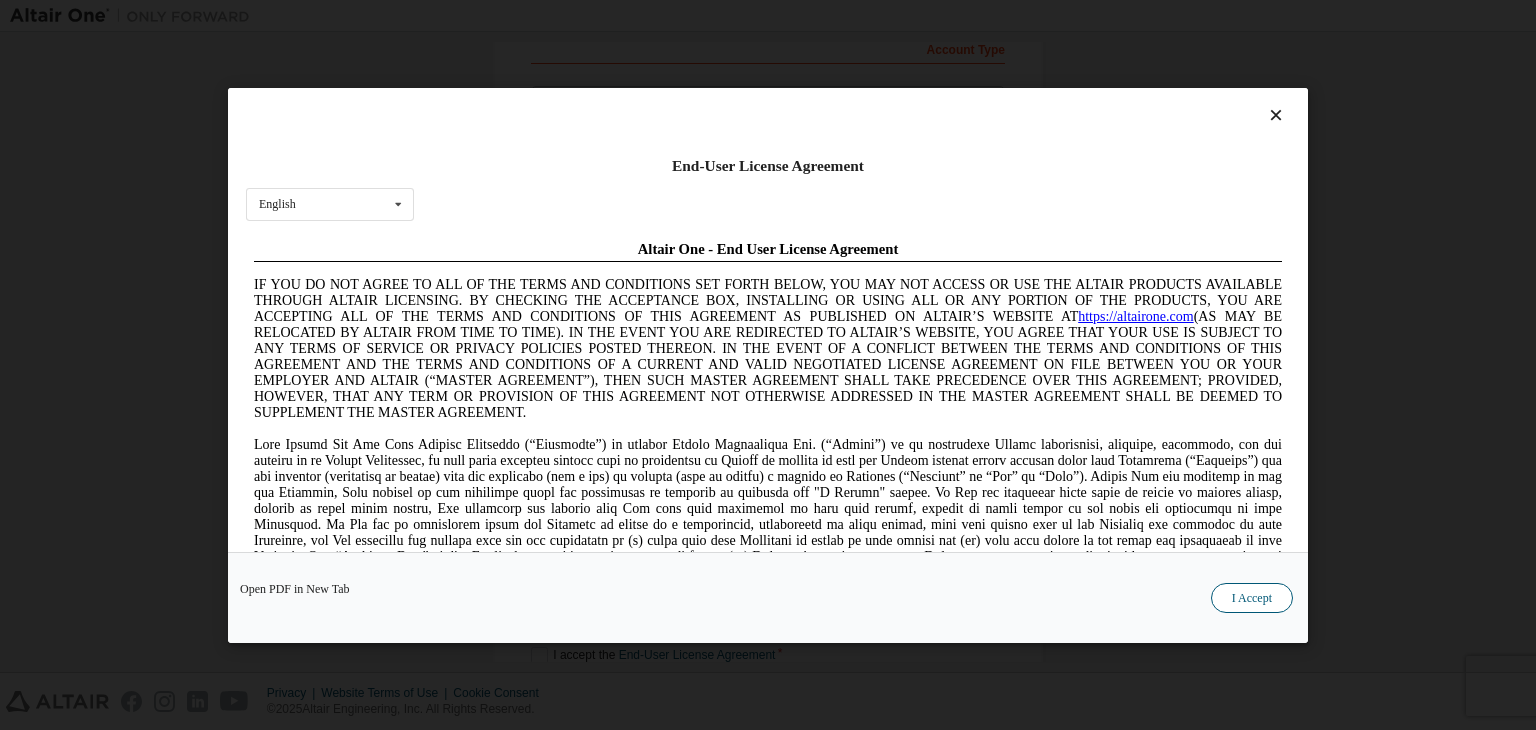 click on "I Accept" at bounding box center (1252, 598) 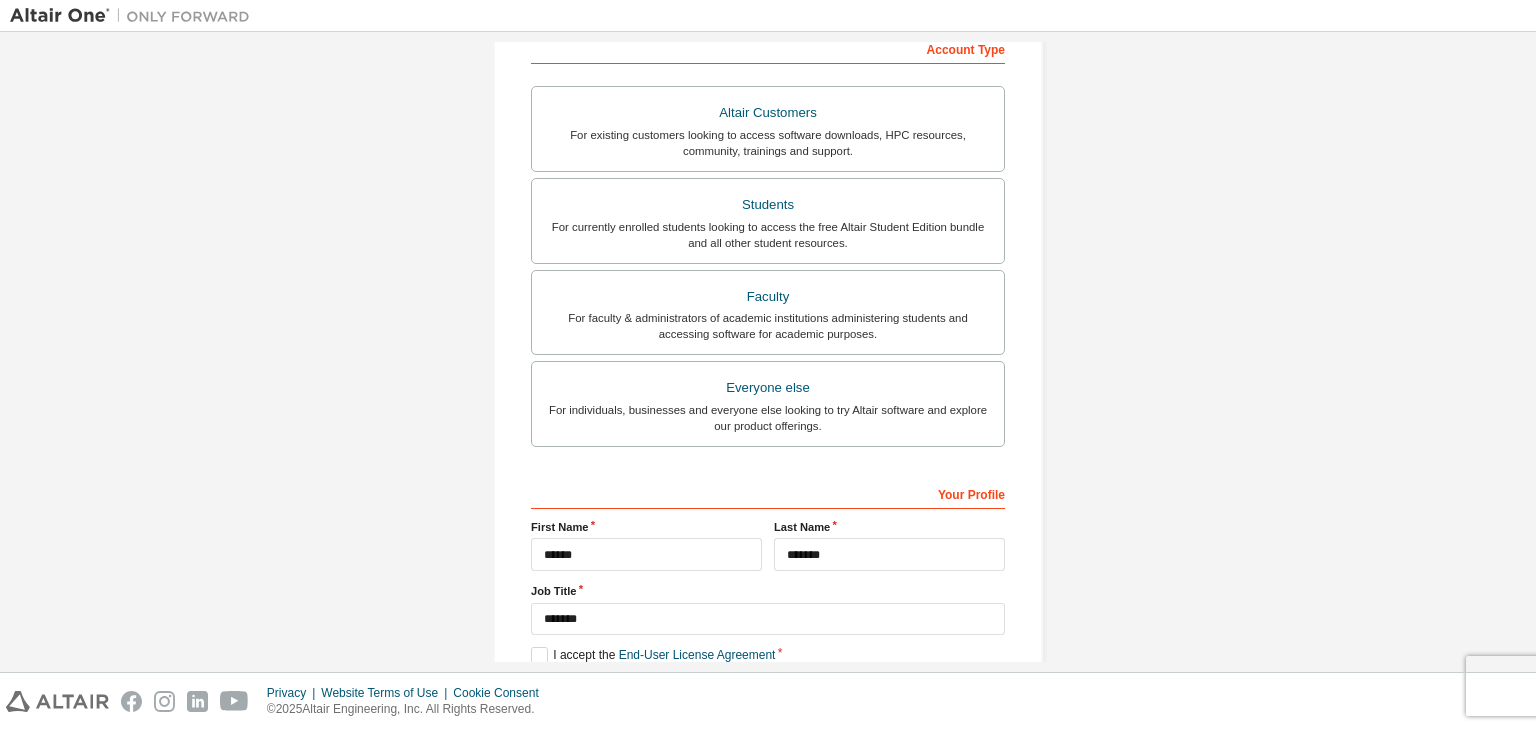 scroll, scrollTop: 435, scrollLeft: 0, axis: vertical 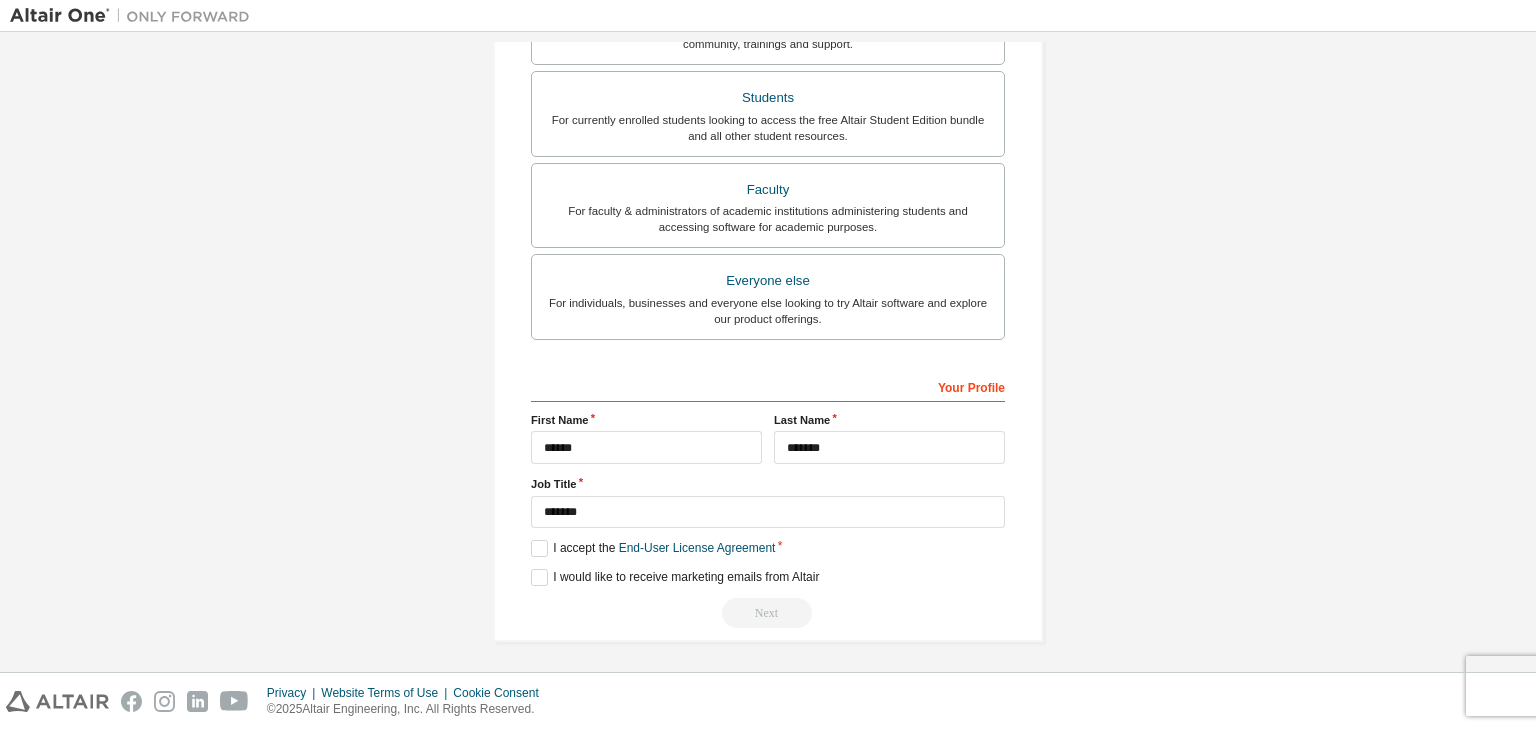 click on "Next" at bounding box center (768, 613) 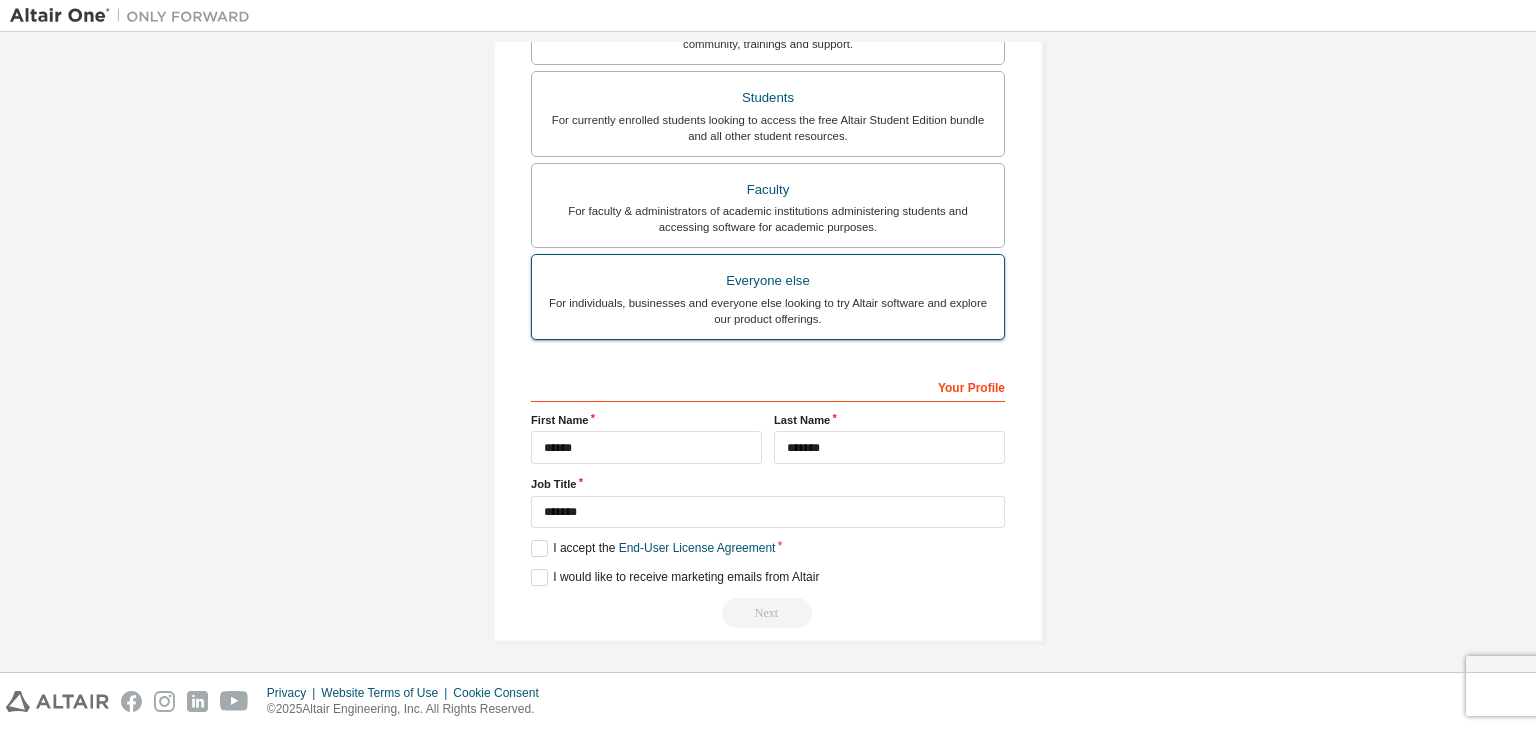 scroll, scrollTop: 0, scrollLeft: 0, axis: both 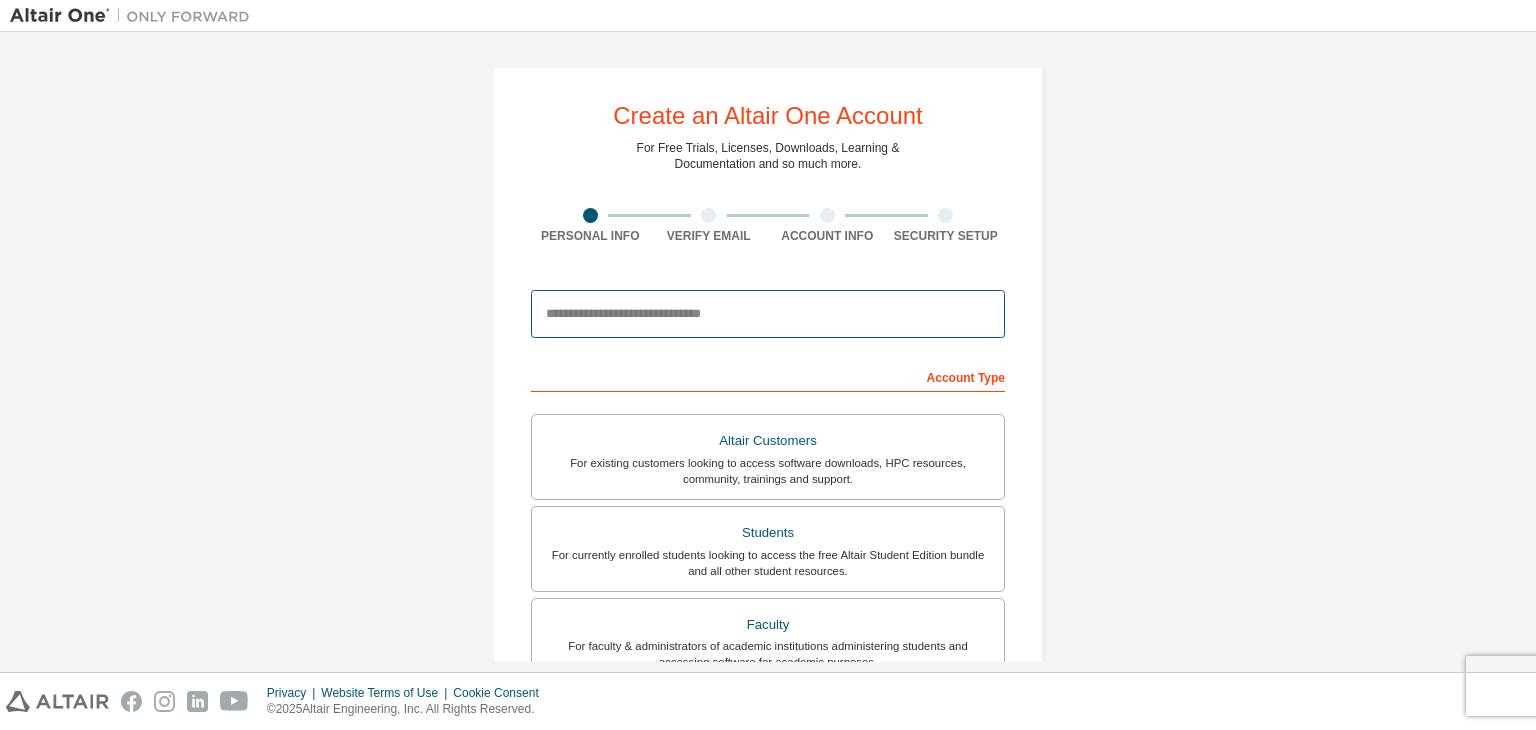 click at bounding box center [768, 314] 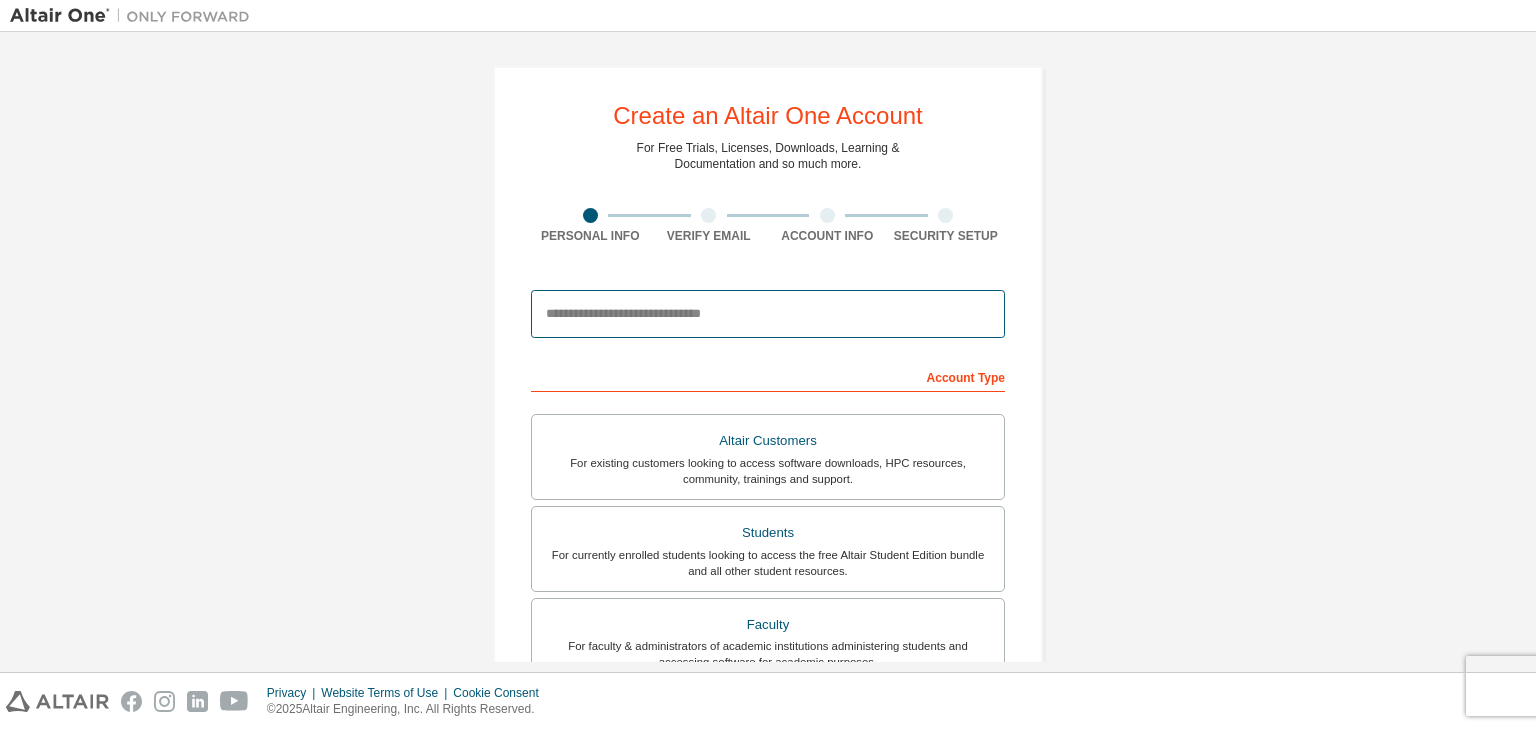 type on "**********" 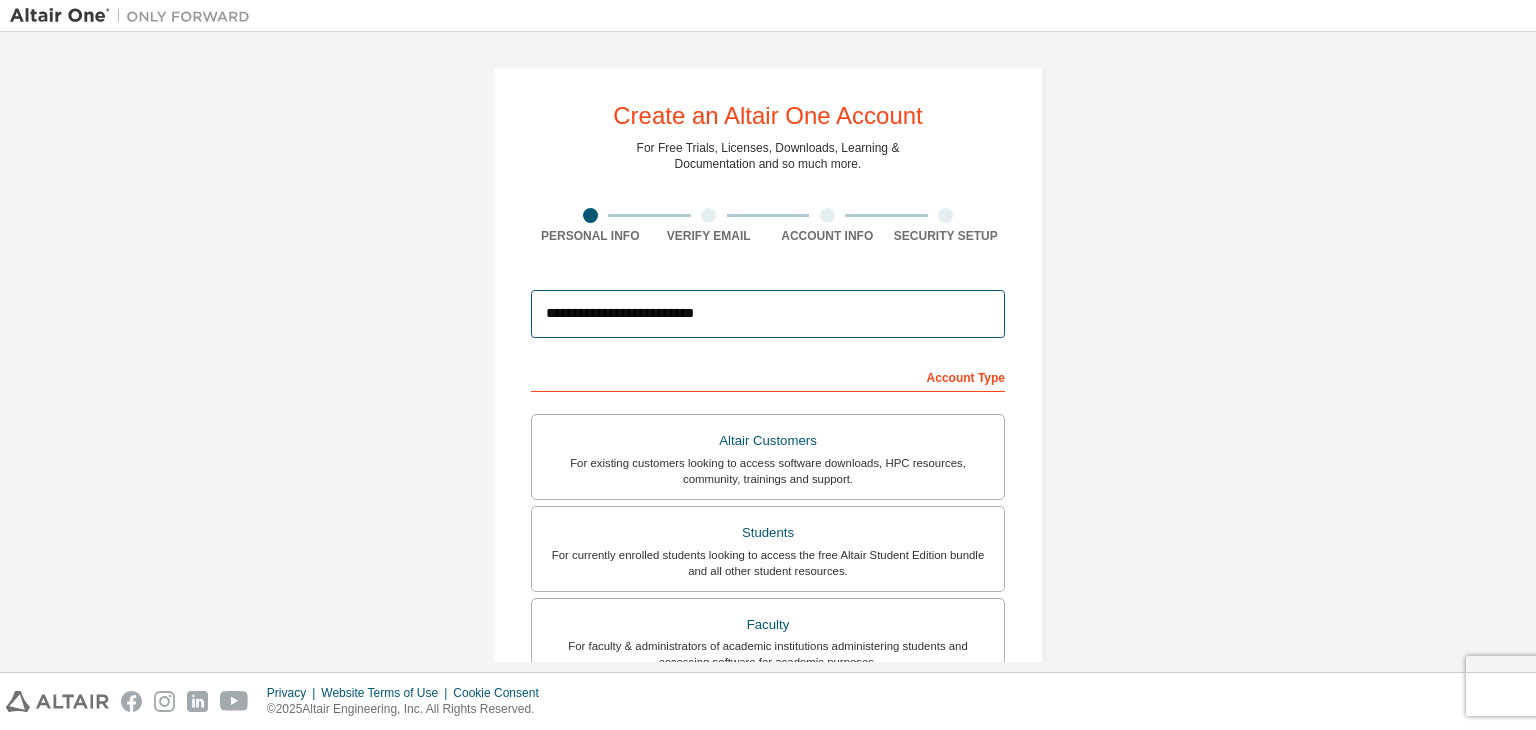 scroll, scrollTop: 435, scrollLeft: 0, axis: vertical 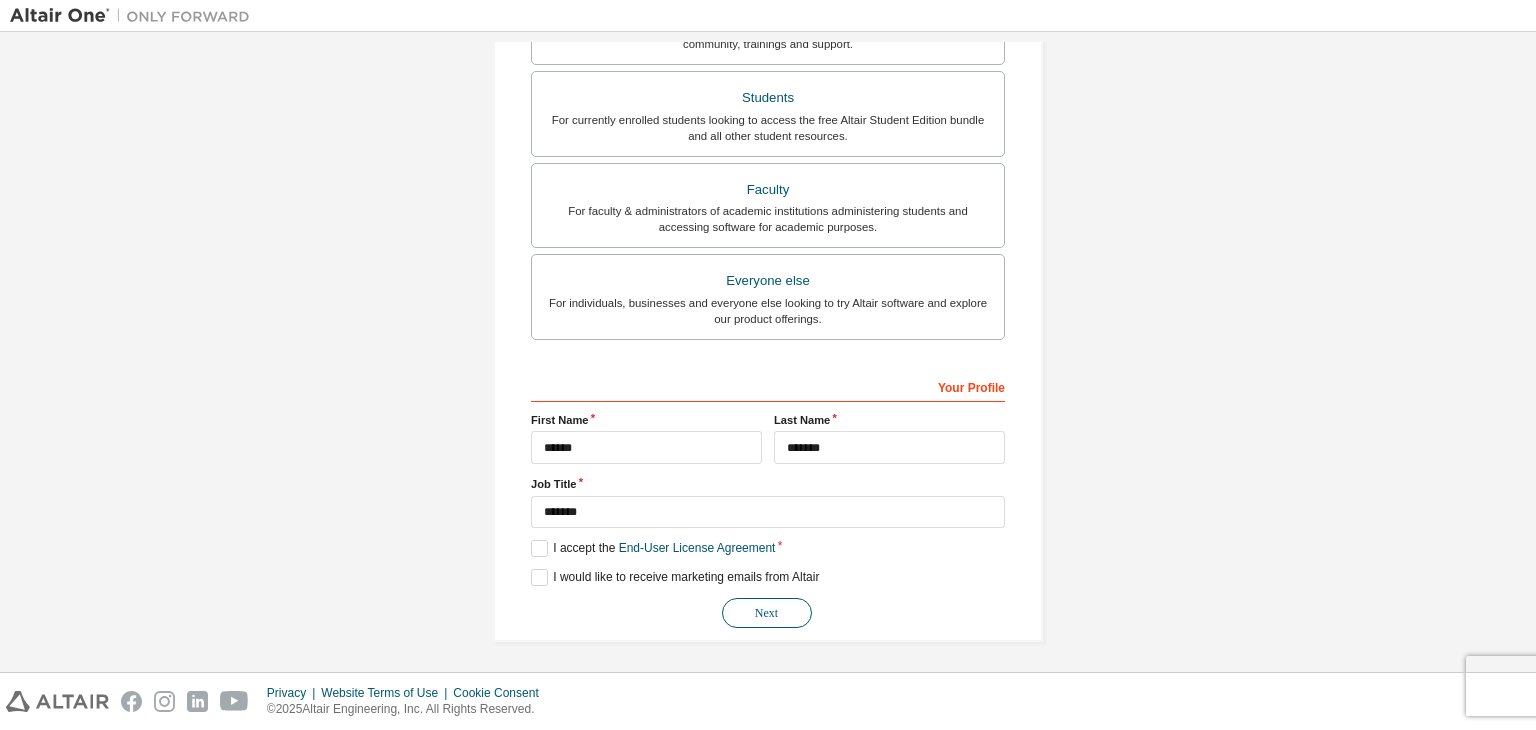 click on "Next" at bounding box center (767, 613) 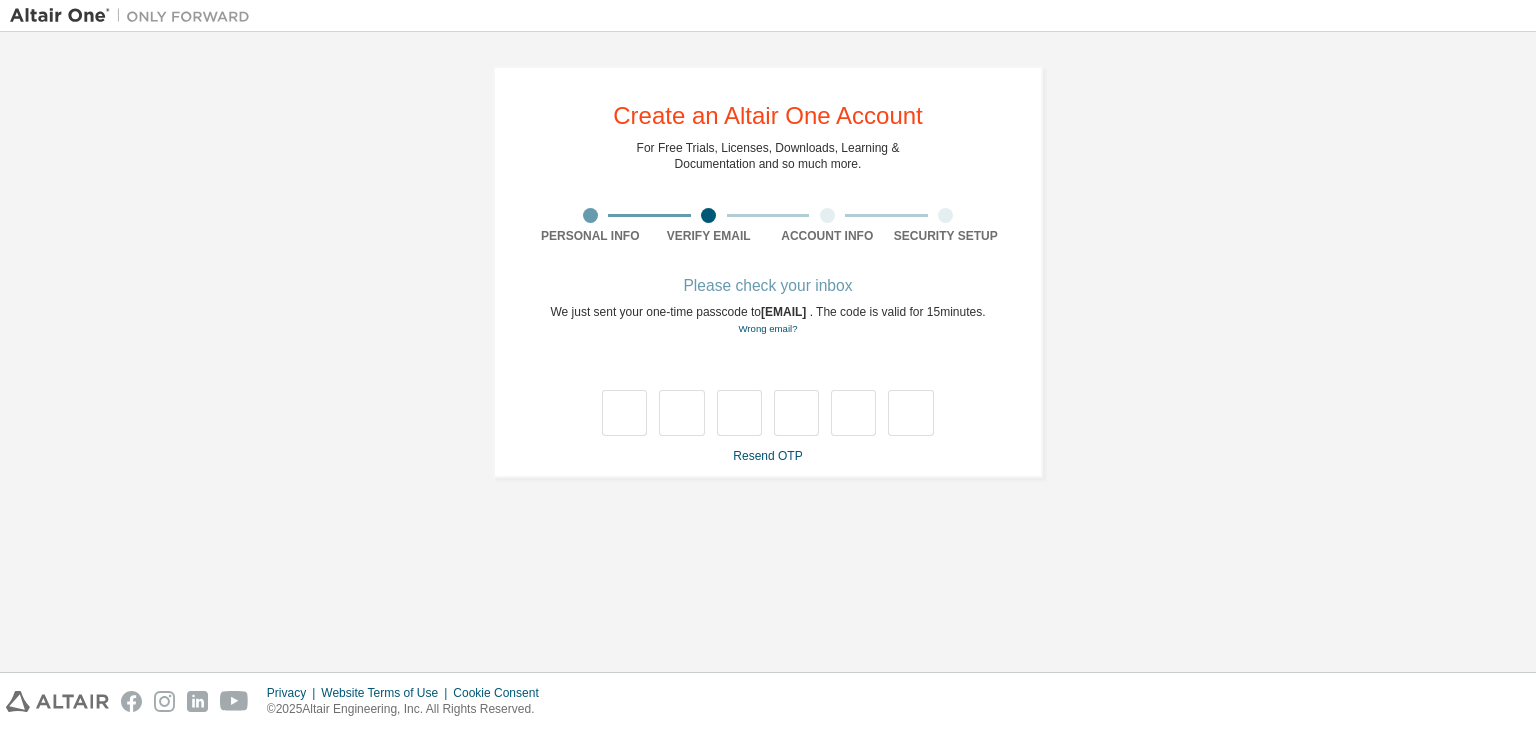 scroll, scrollTop: 0, scrollLeft: 0, axis: both 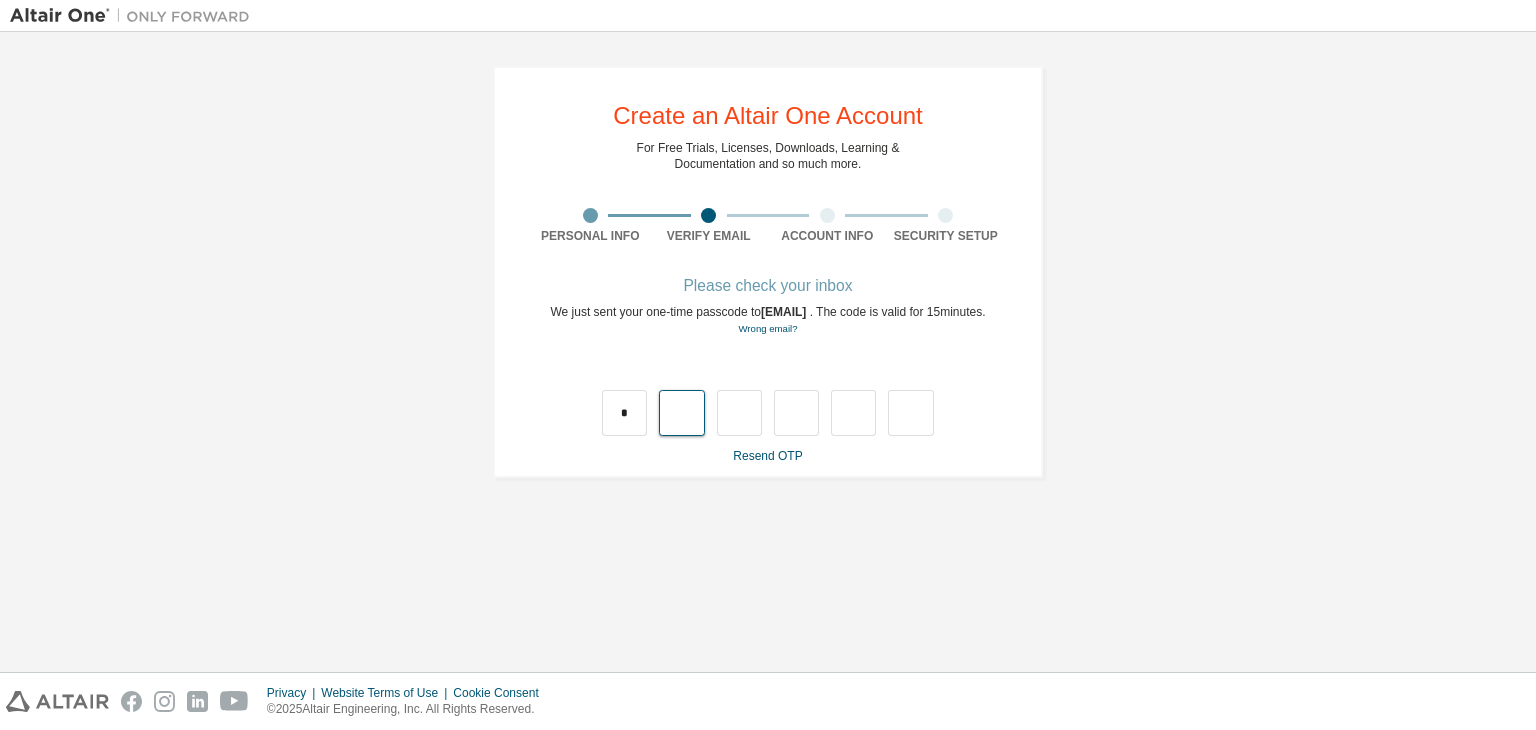 type on "*" 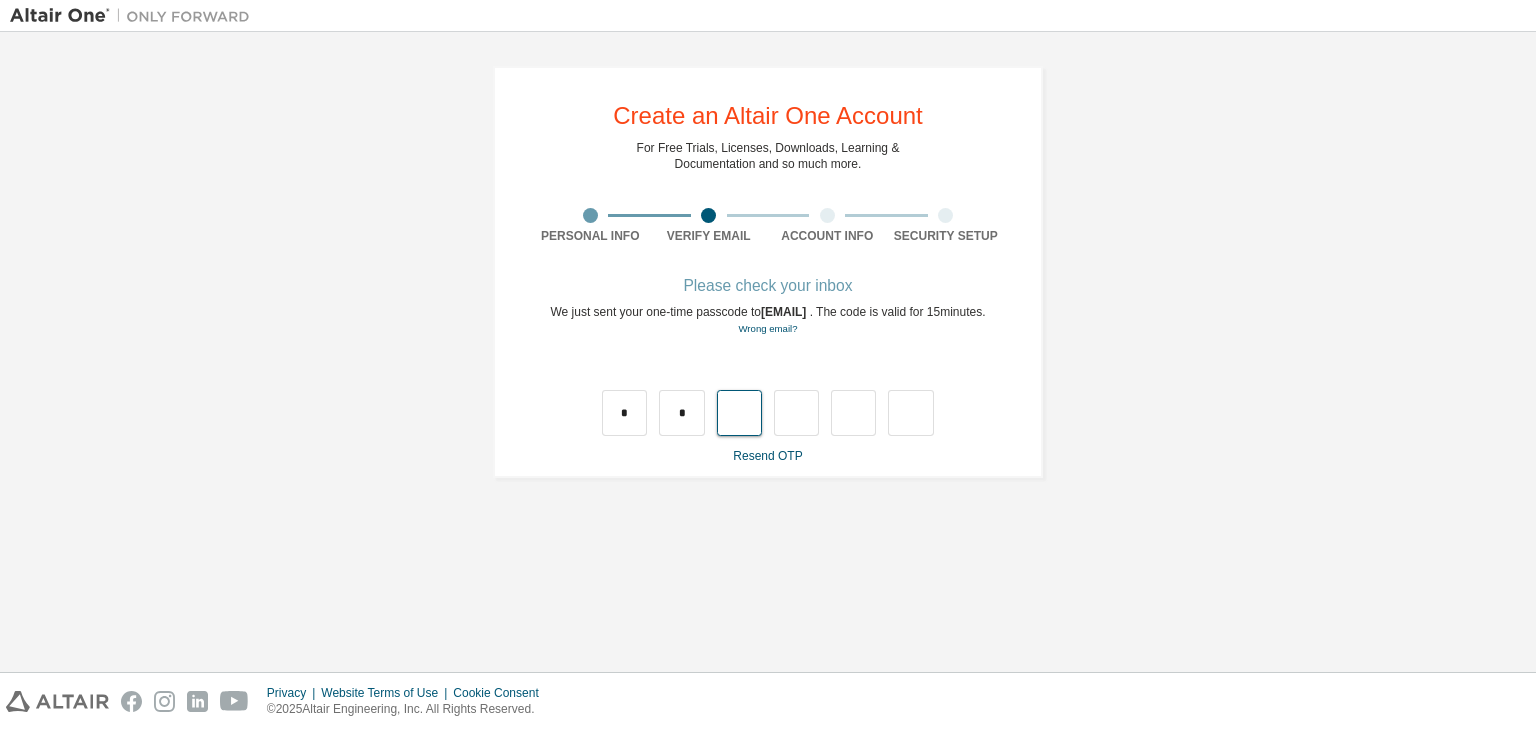 type on "*" 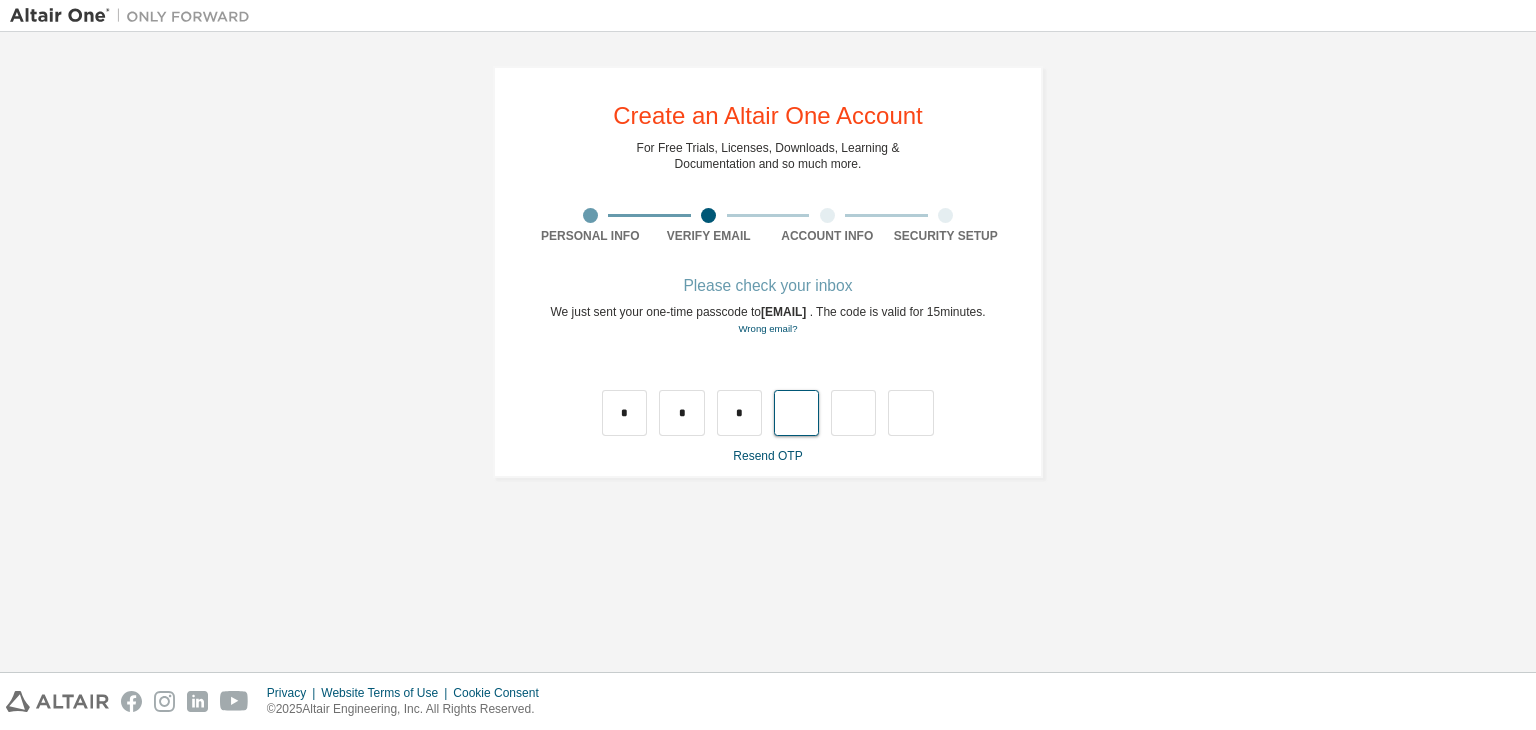 type on "*" 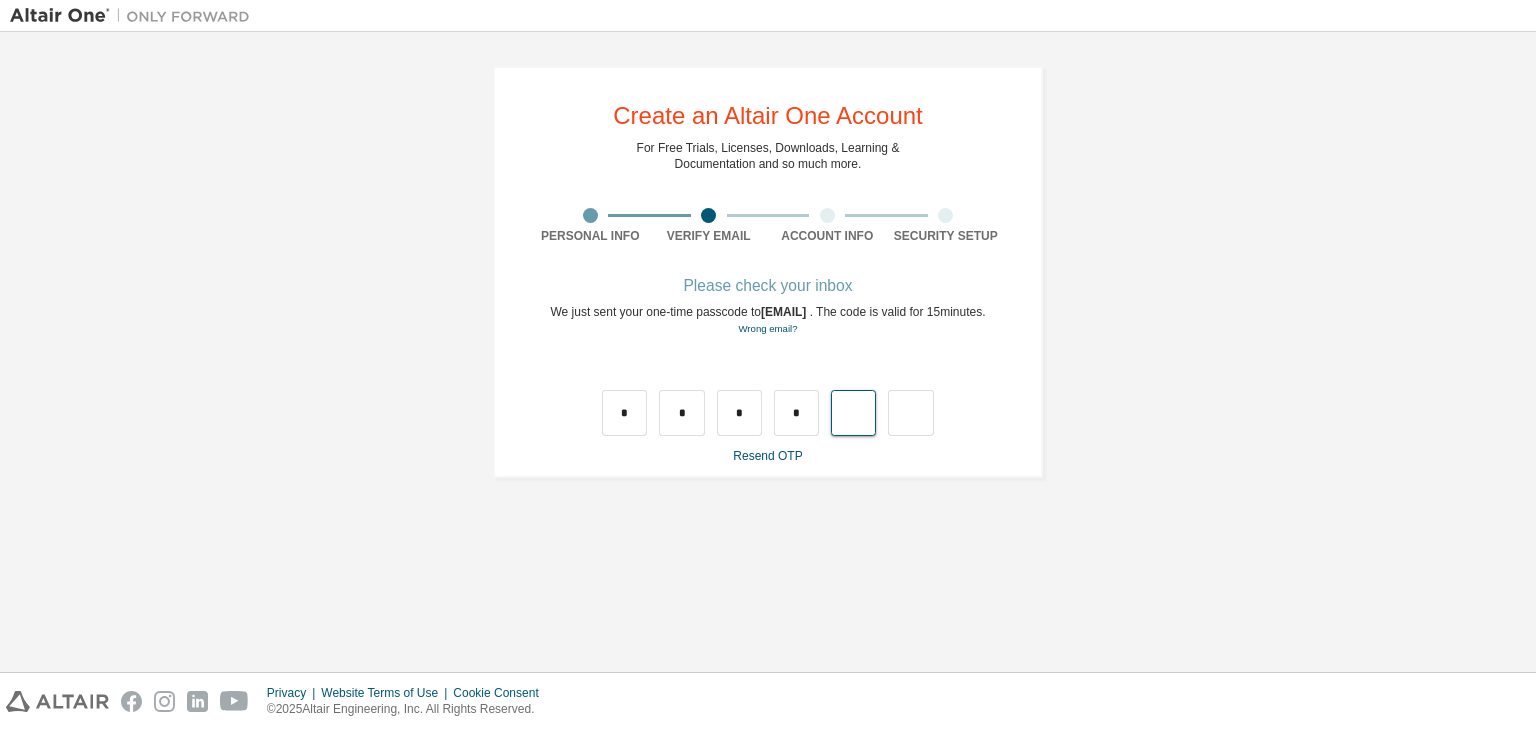 type on "*" 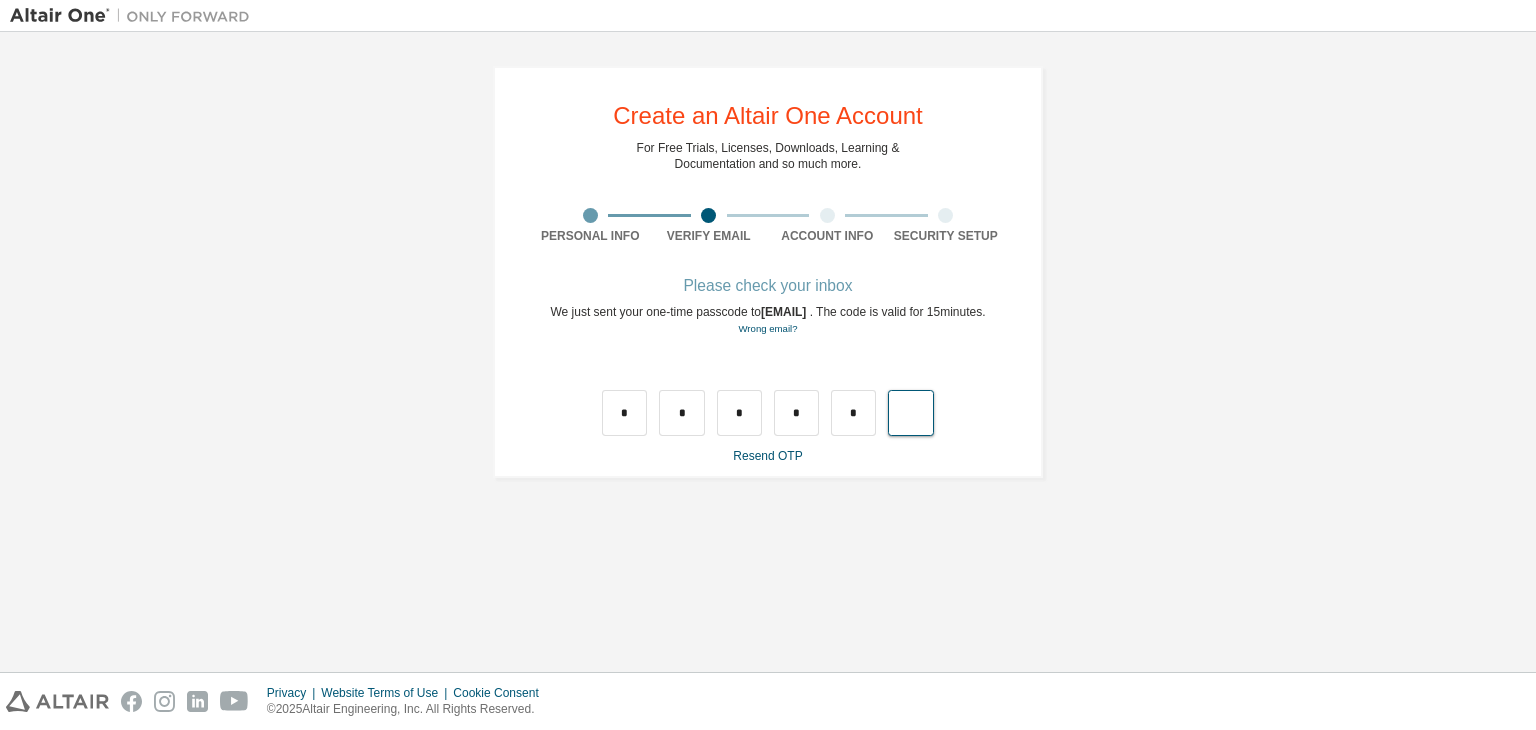 type on "*" 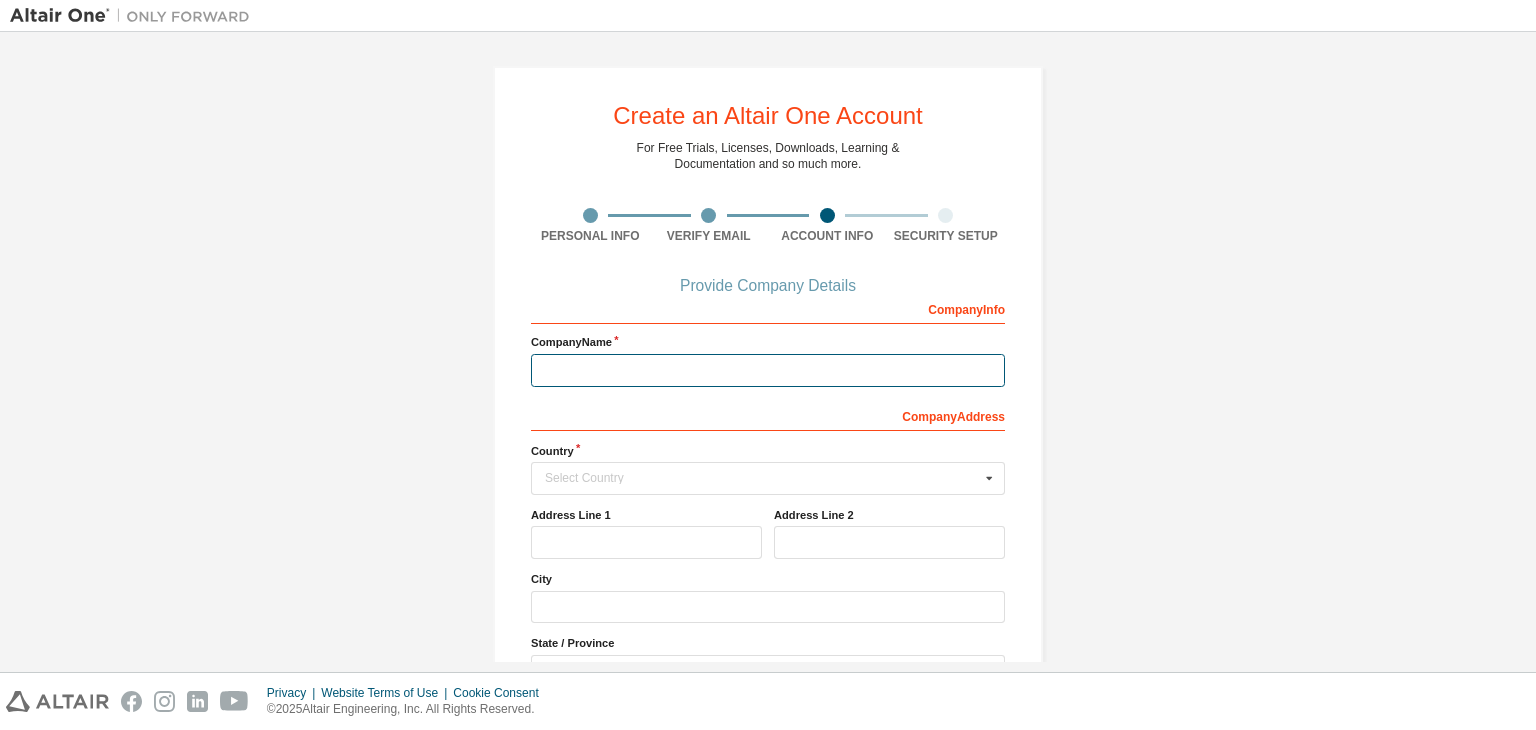 click at bounding box center [768, 370] 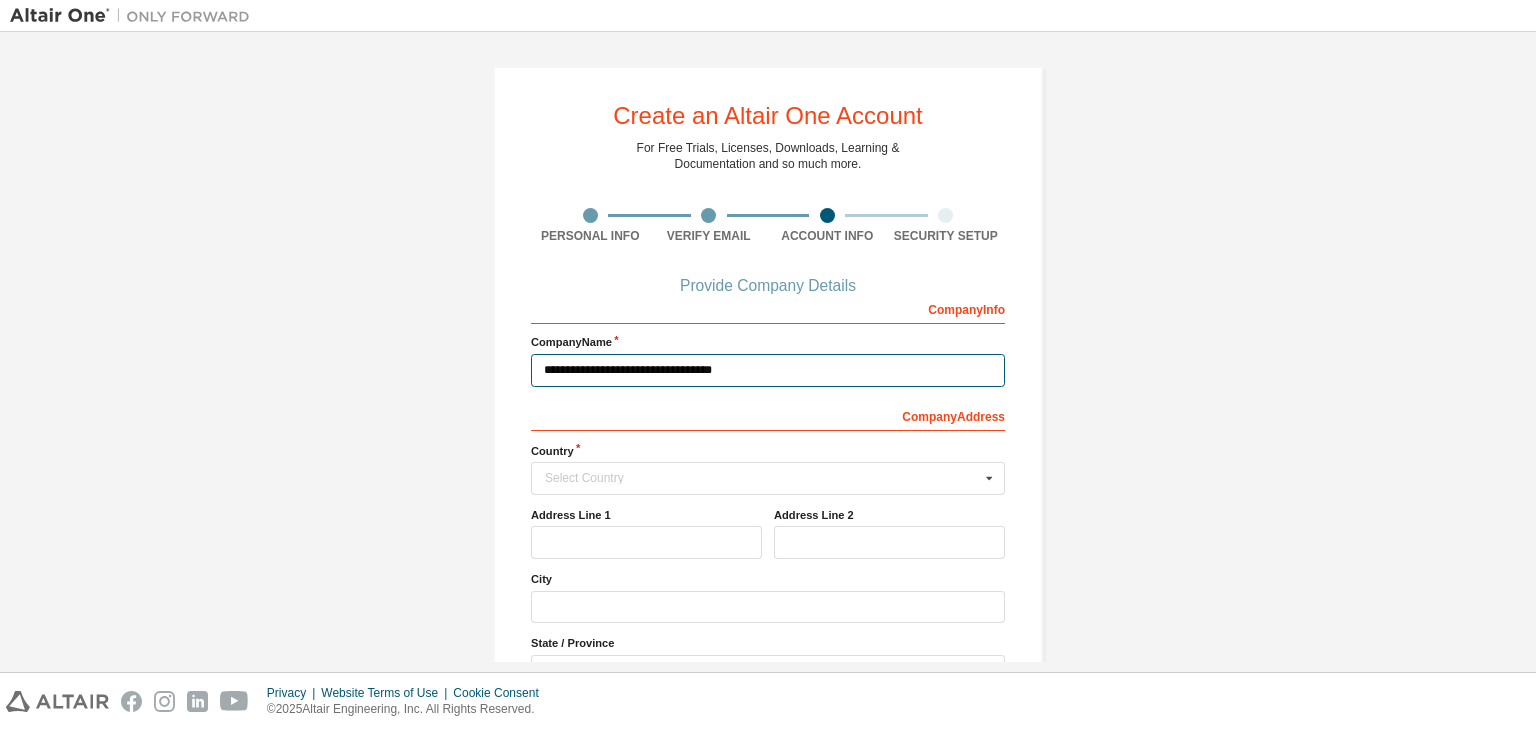 type on "**********" 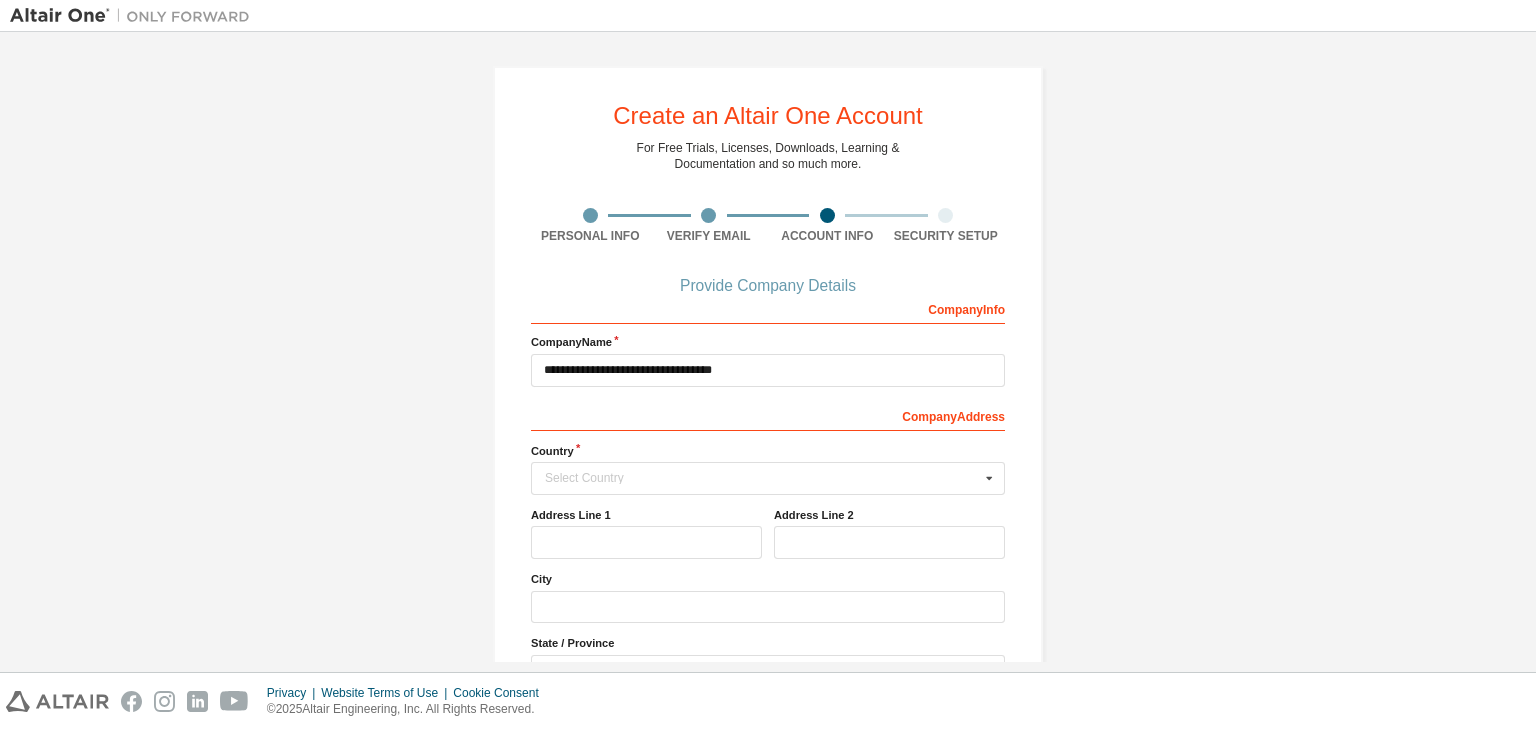 click on "Company  Address" at bounding box center (768, 415) 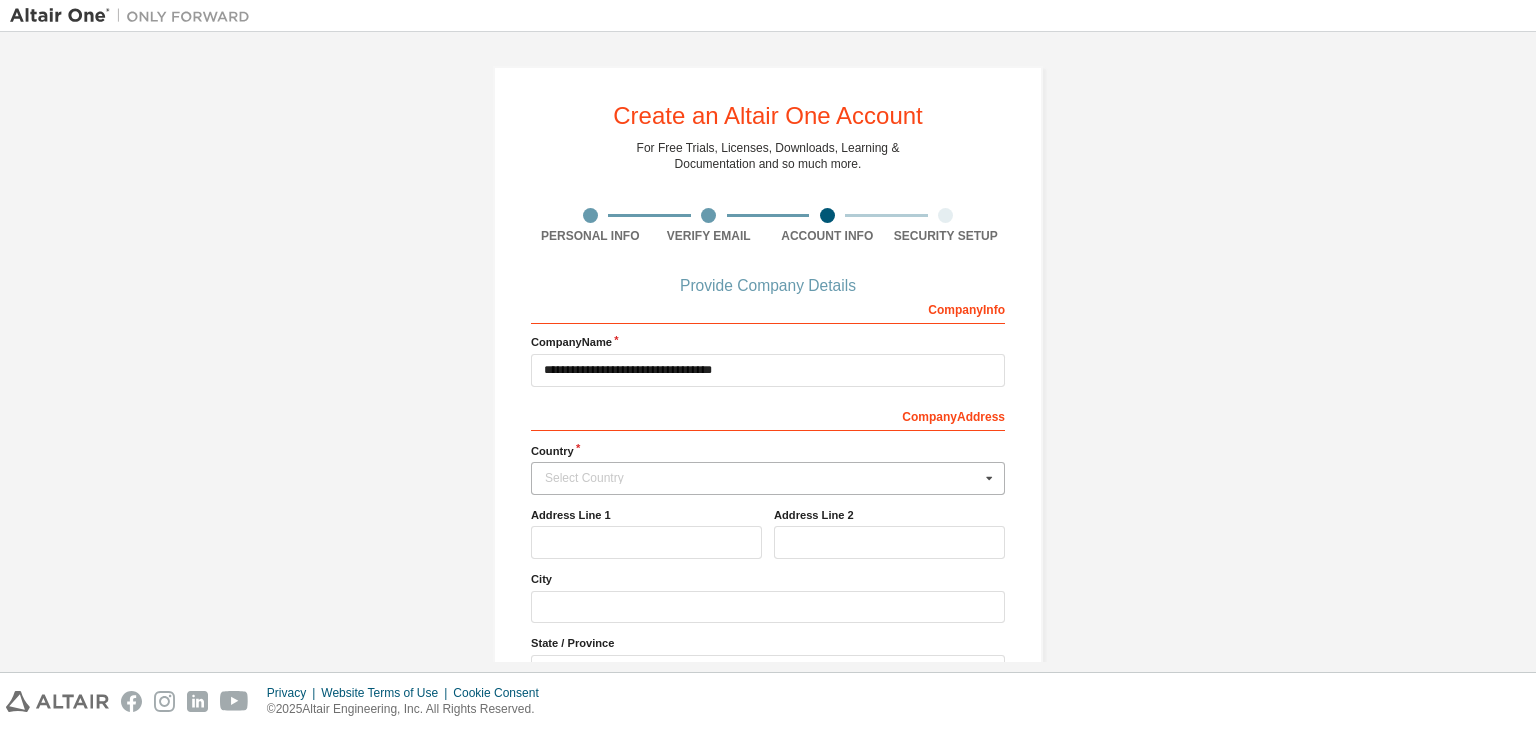 click on "Select Country" at bounding box center (762, 478) 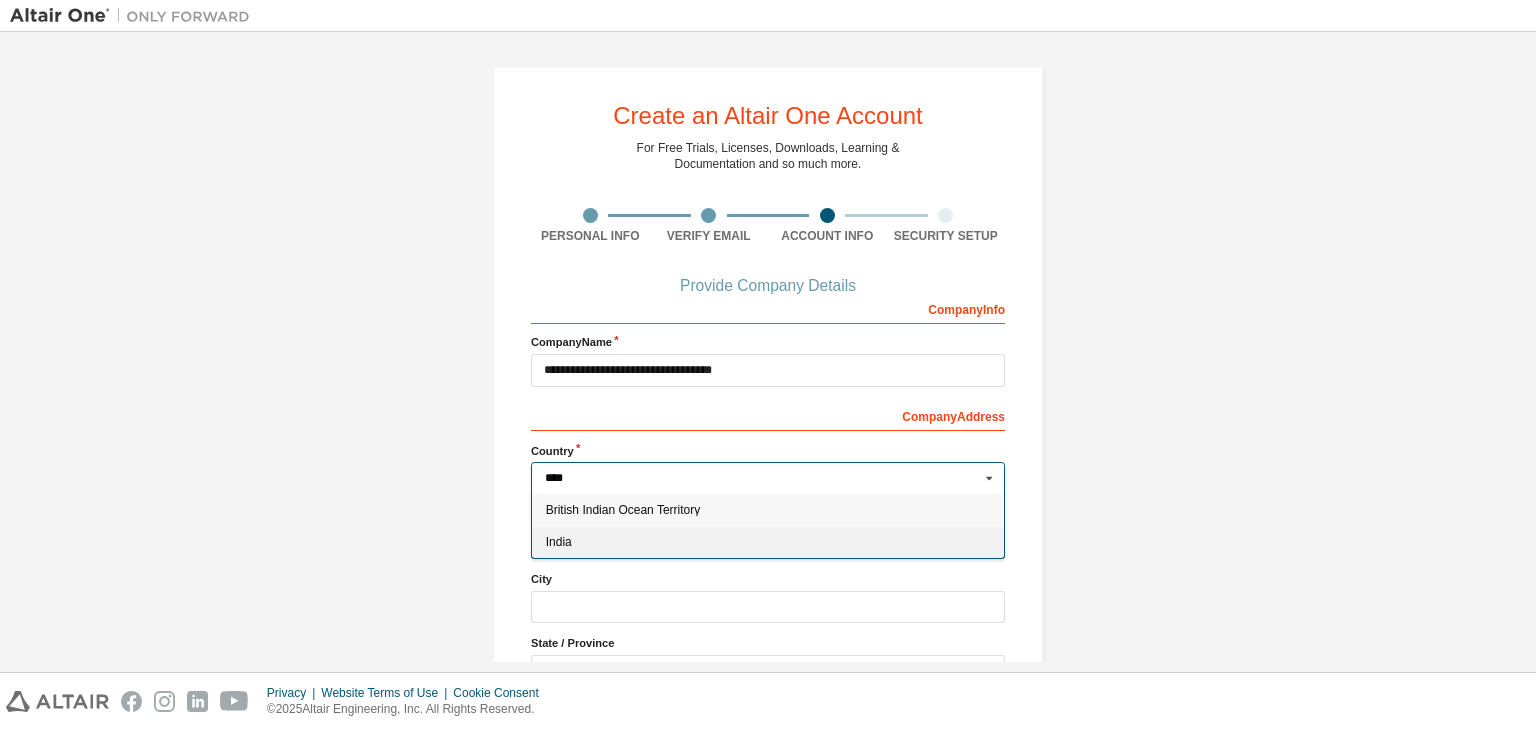 type on "****" 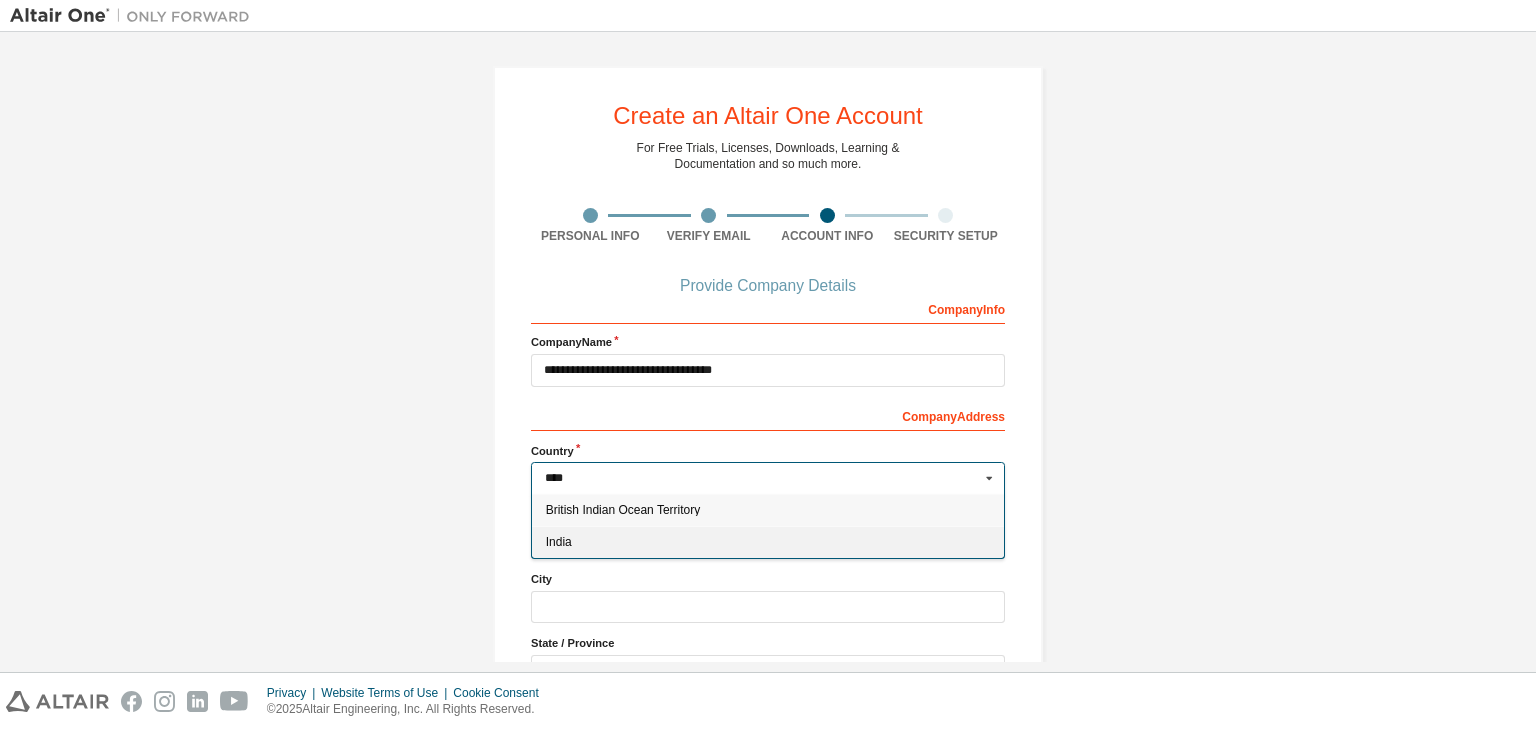click on "India" at bounding box center [768, 542] 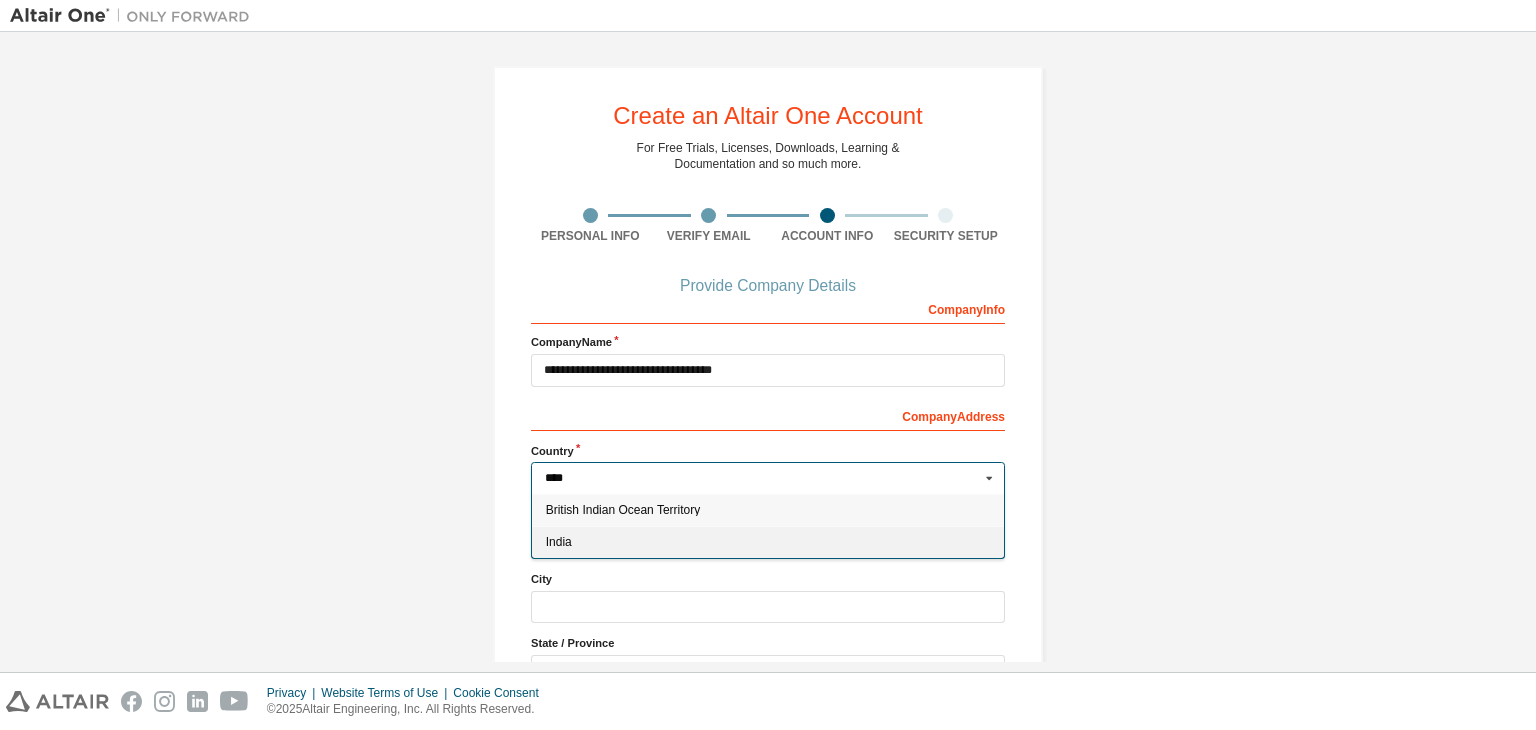 type on "***" 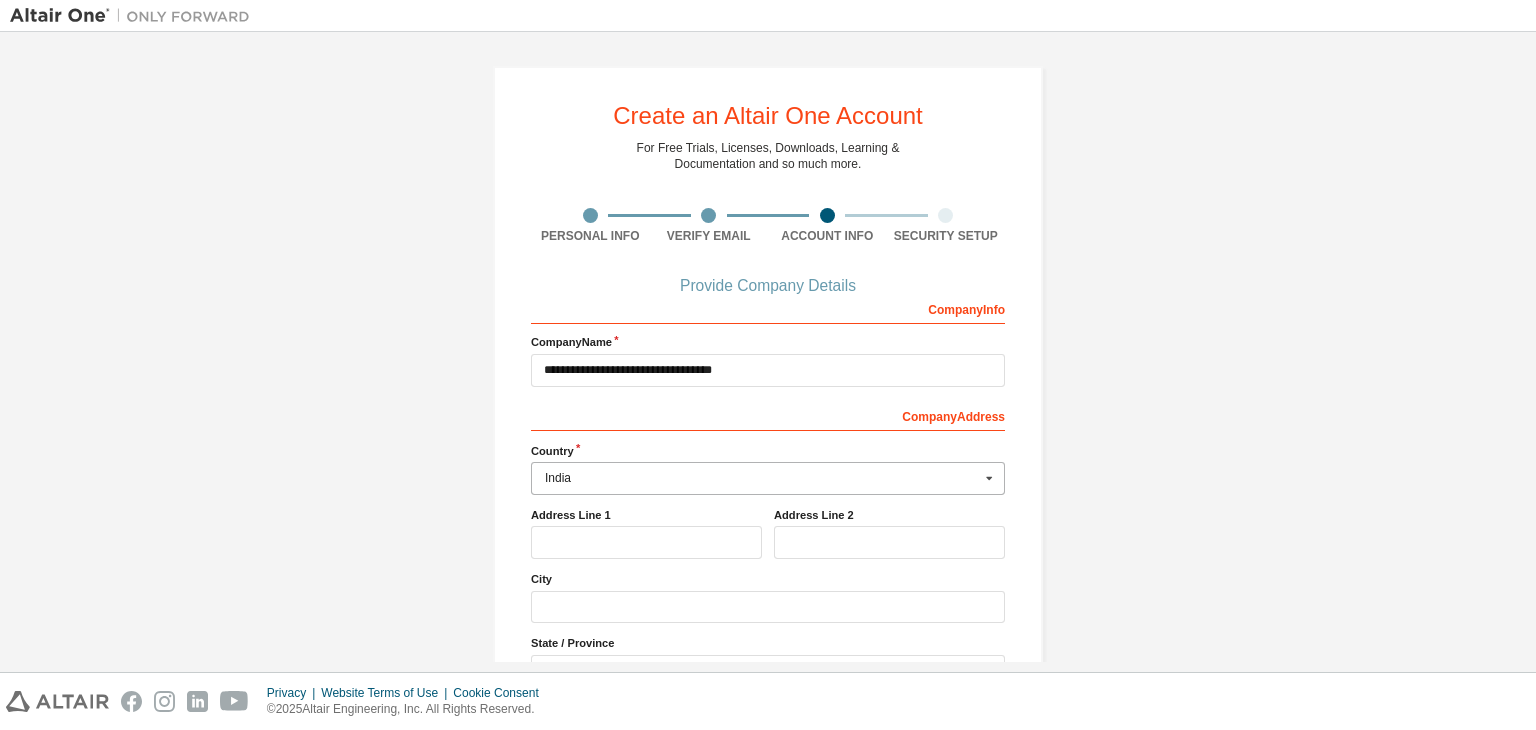 scroll, scrollTop: 180, scrollLeft: 0, axis: vertical 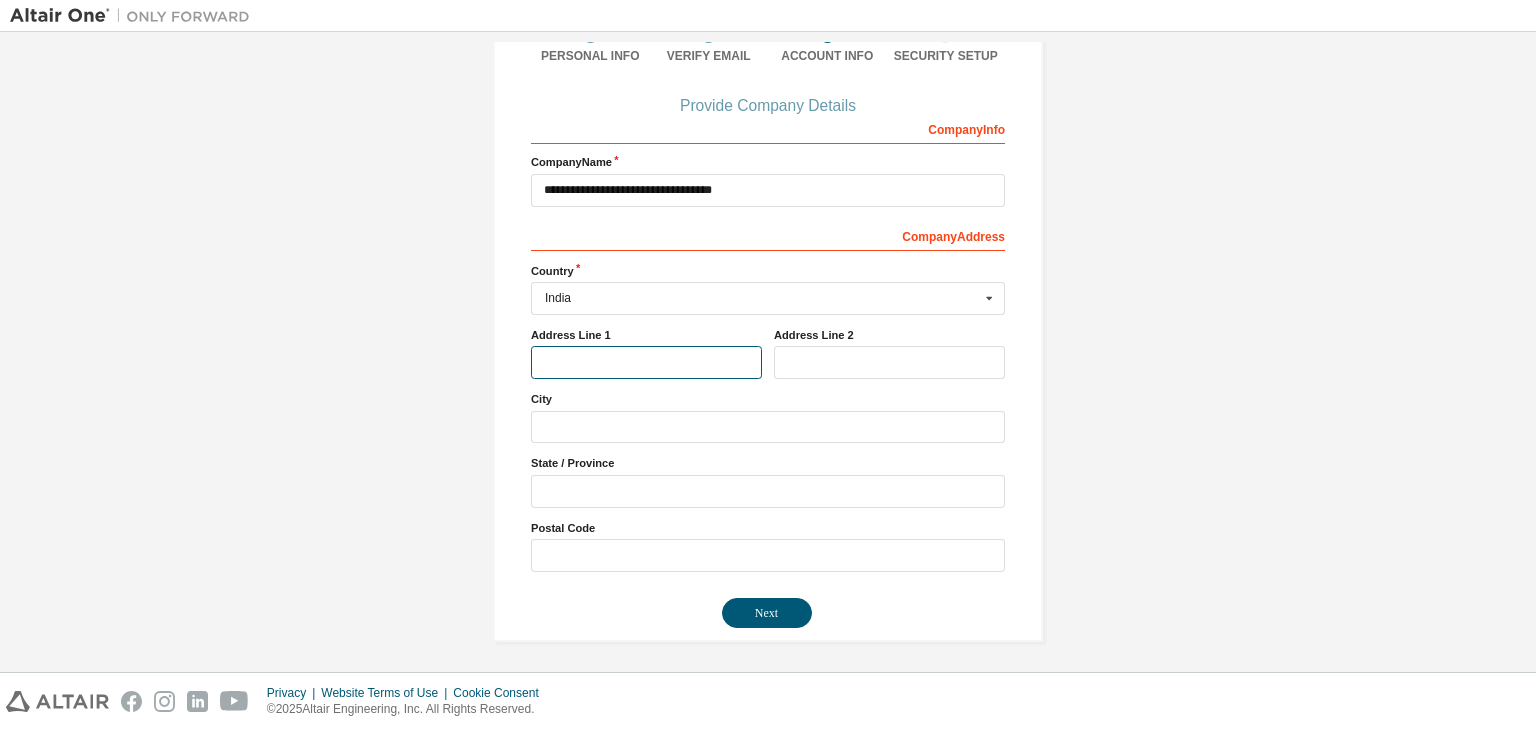click at bounding box center [646, 362] 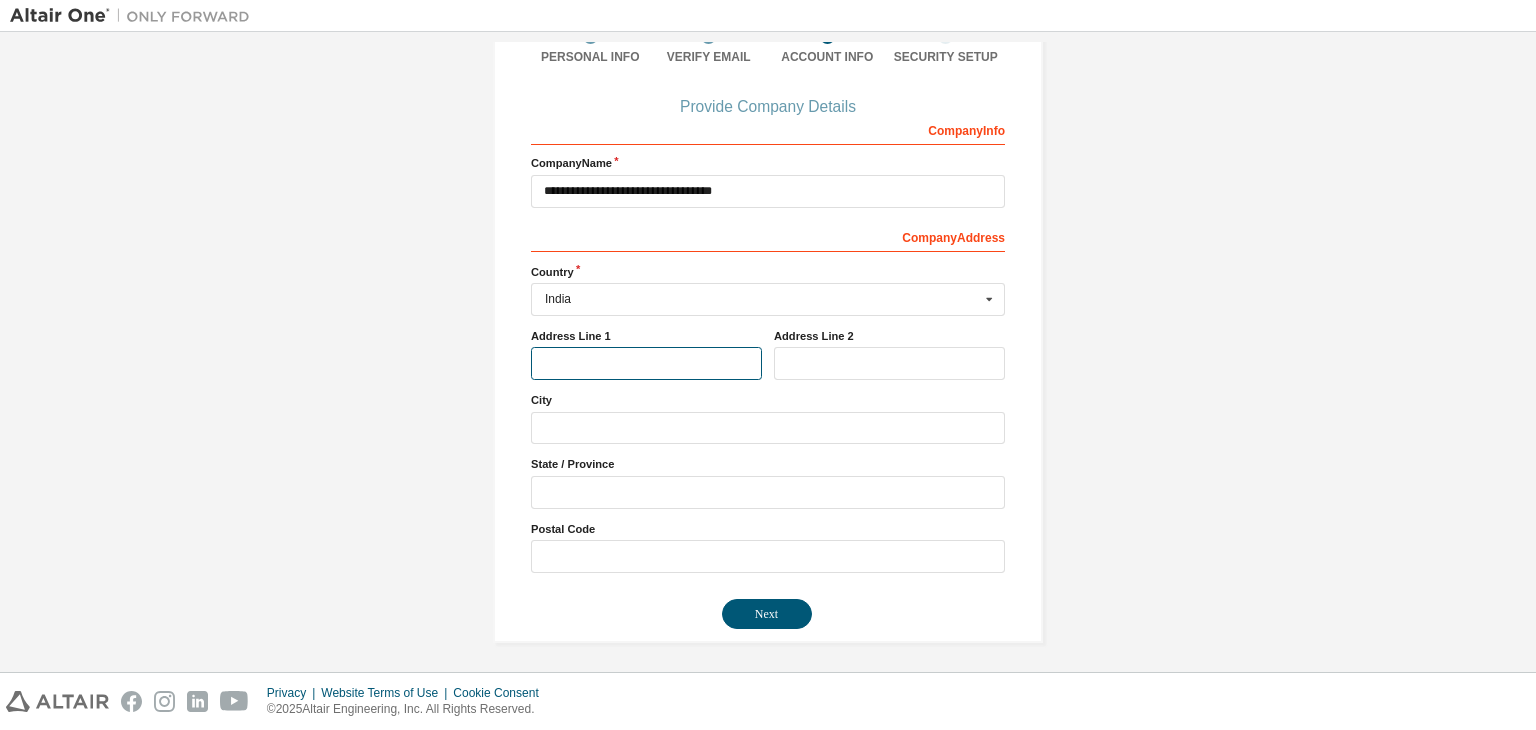 scroll, scrollTop: 180, scrollLeft: 0, axis: vertical 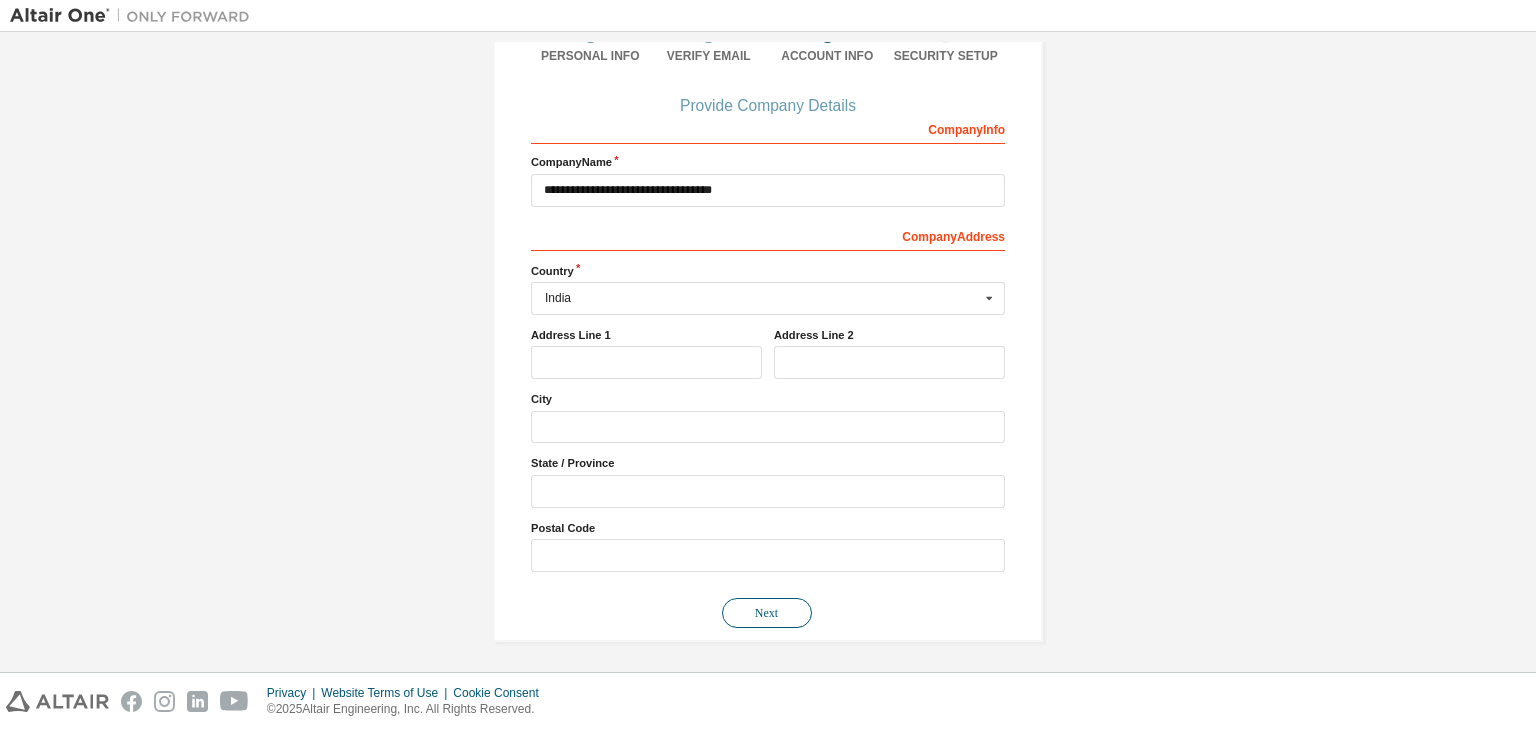 click on "Next" at bounding box center [767, 613] 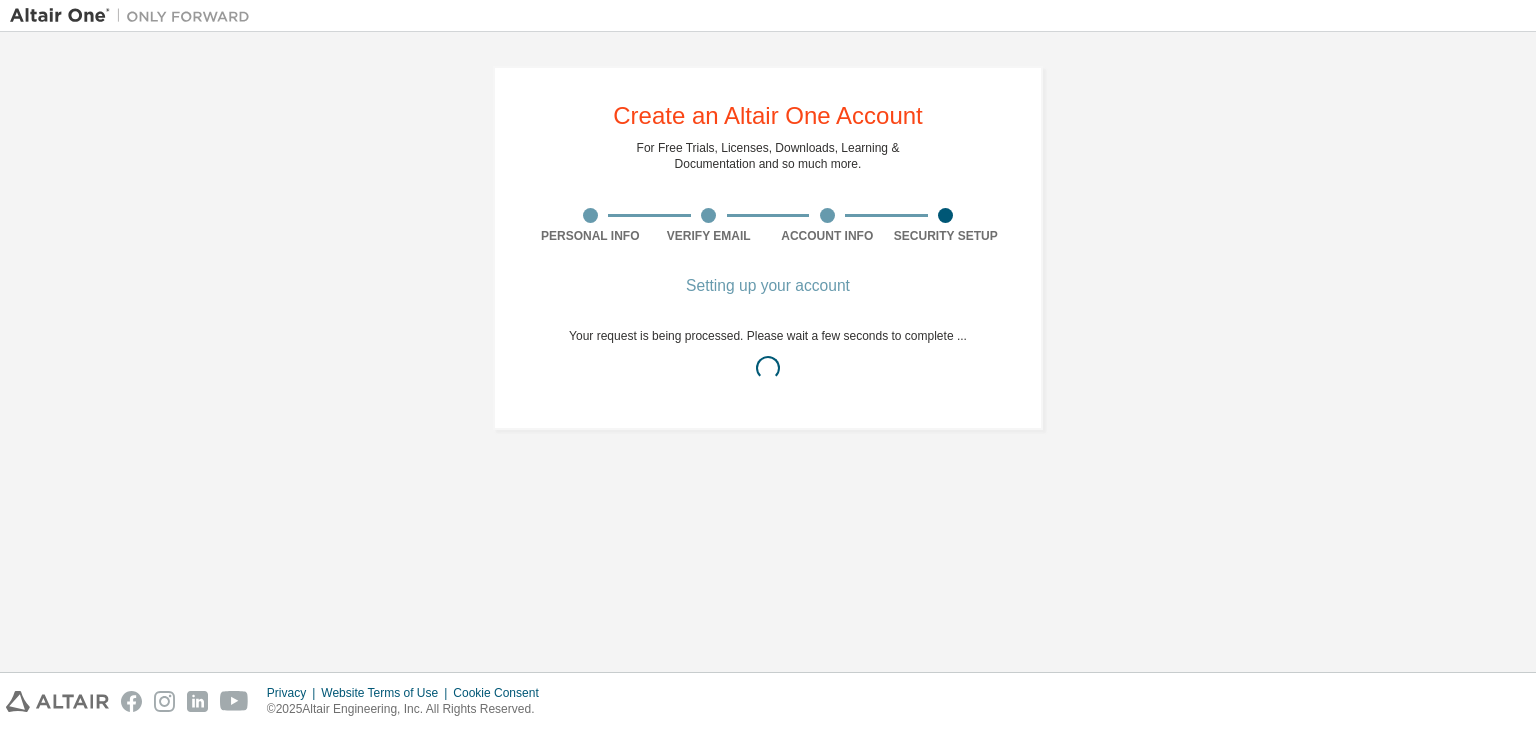 scroll, scrollTop: 0, scrollLeft: 0, axis: both 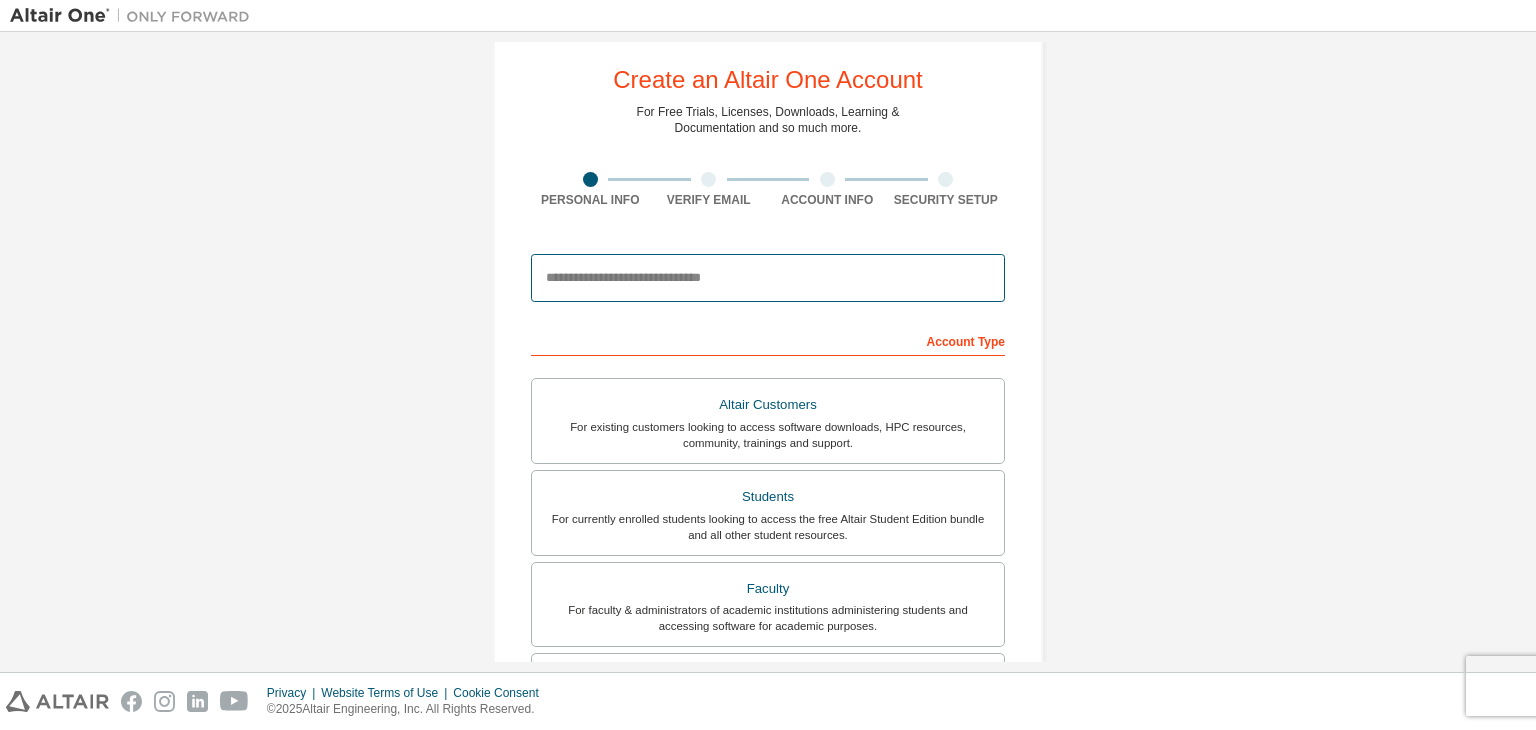 click at bounding box center [768, 278] 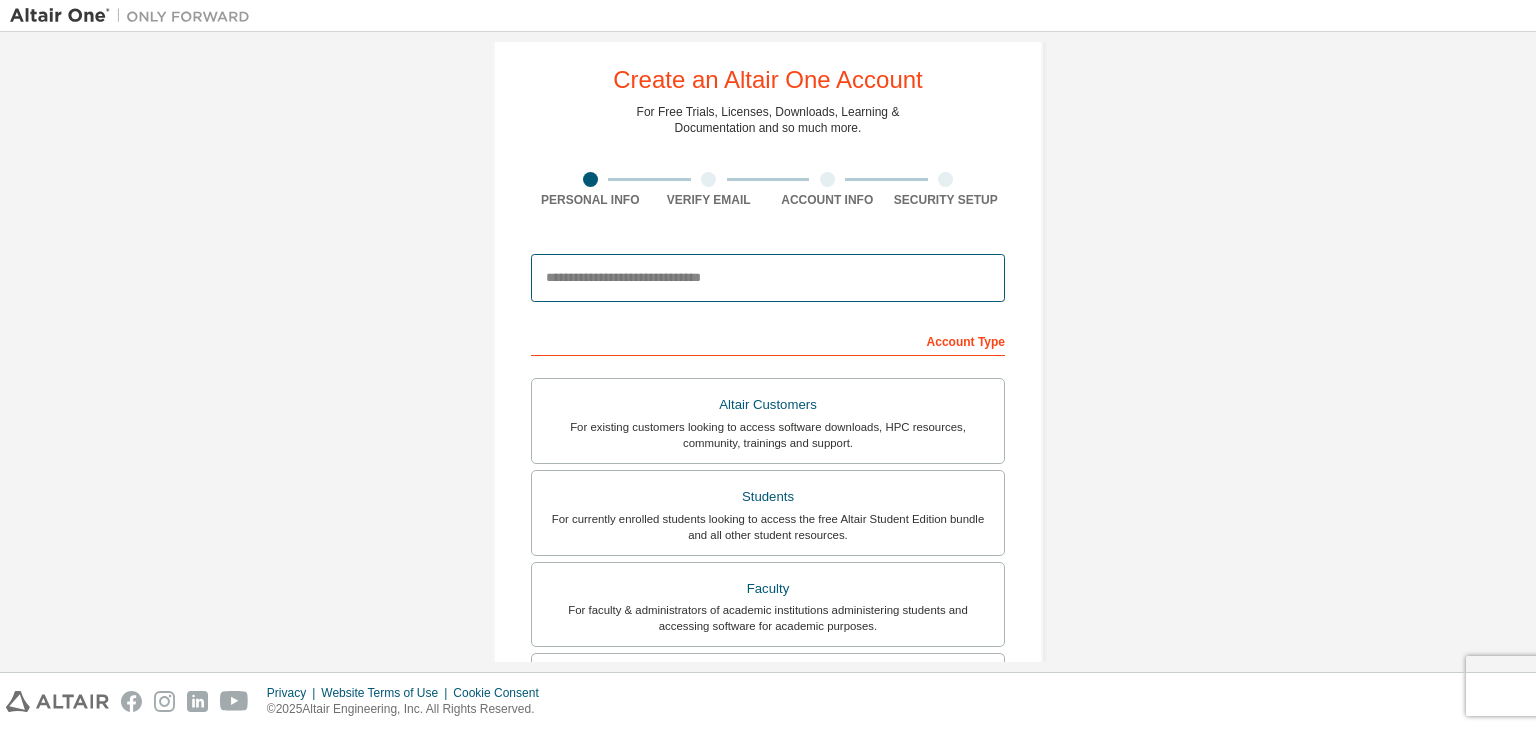 type on "**********" 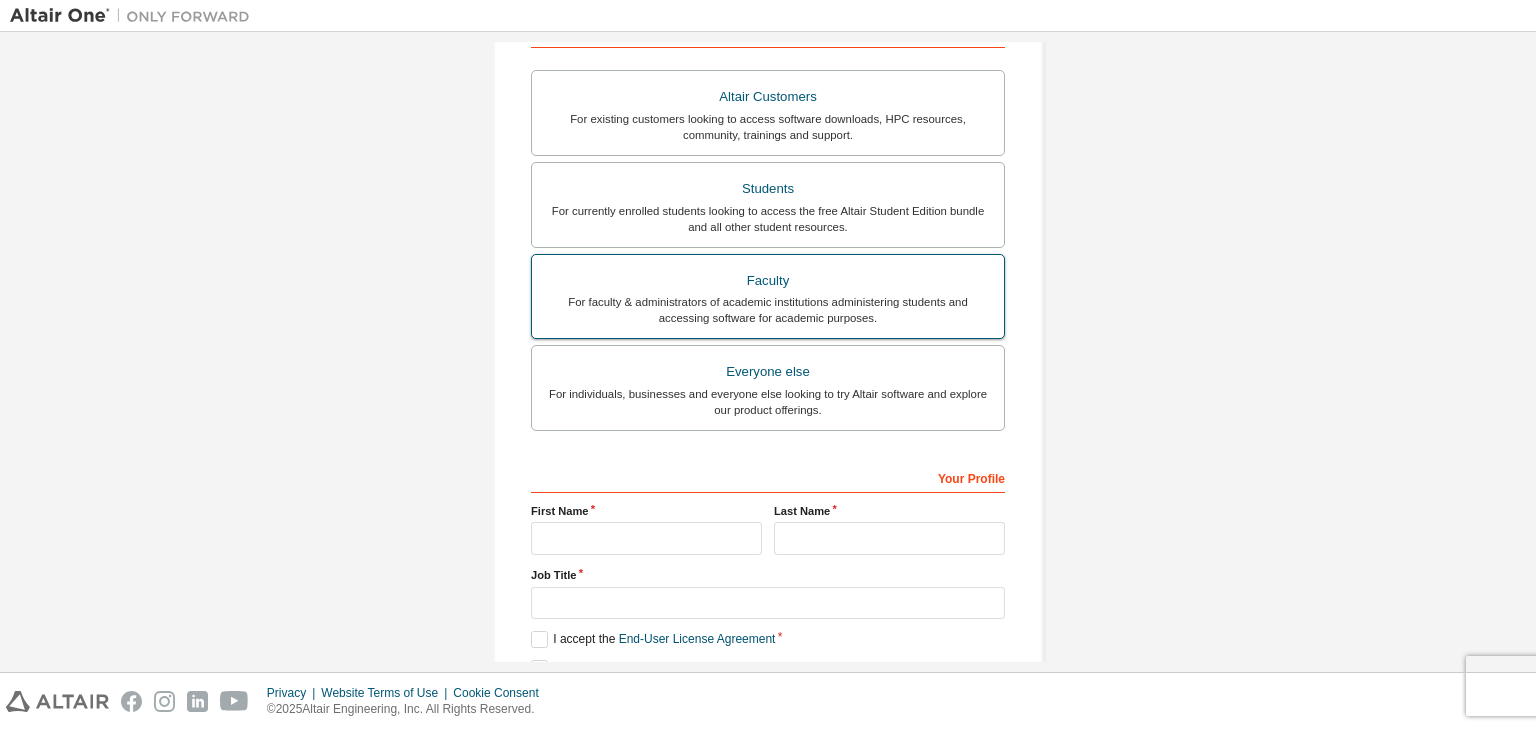 scroll, scrollTop: 406, scrollLeft: 0, axis: vertical 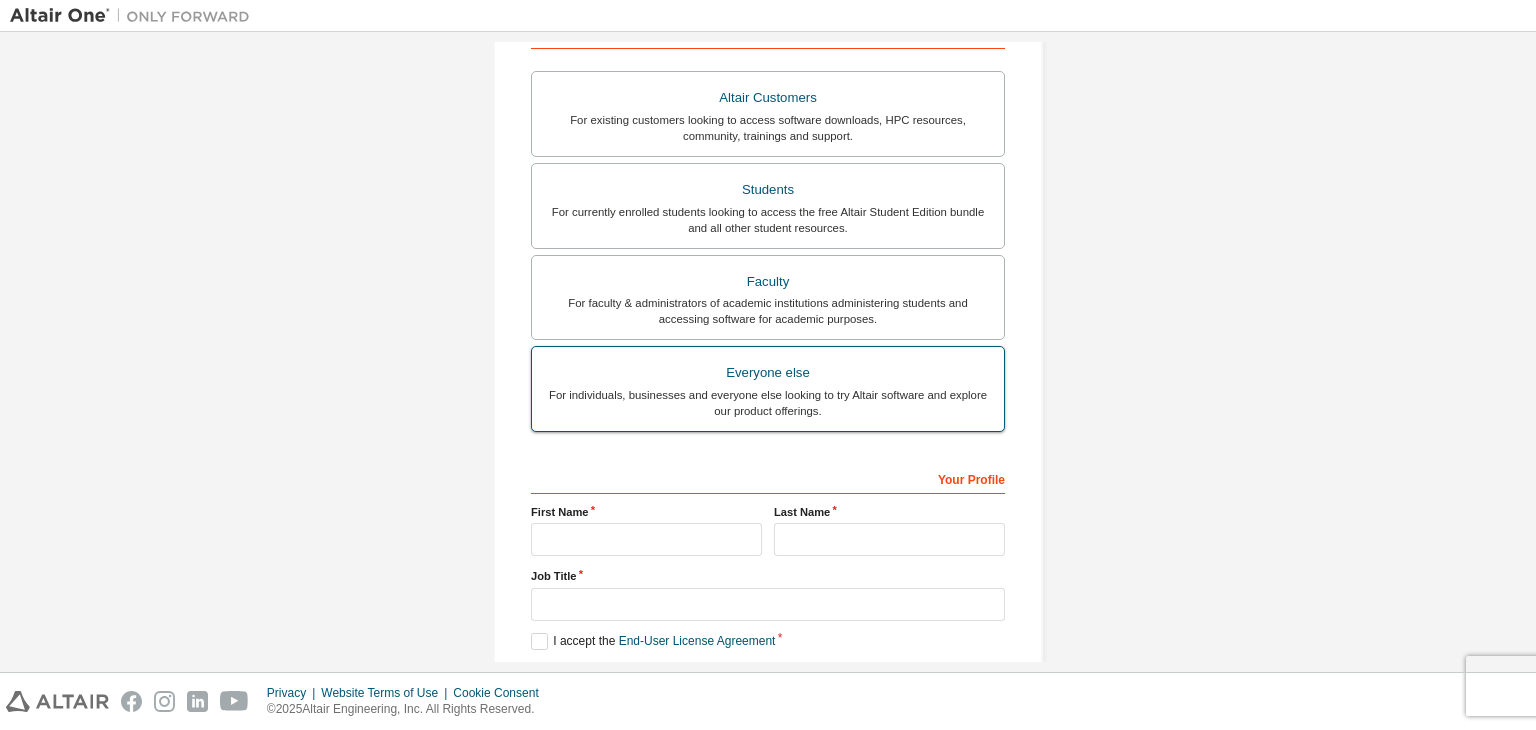 click on "For individuals, businesses and everyone else looking to try Altair software and explore our product offerings." at bounding box center (768, 403) 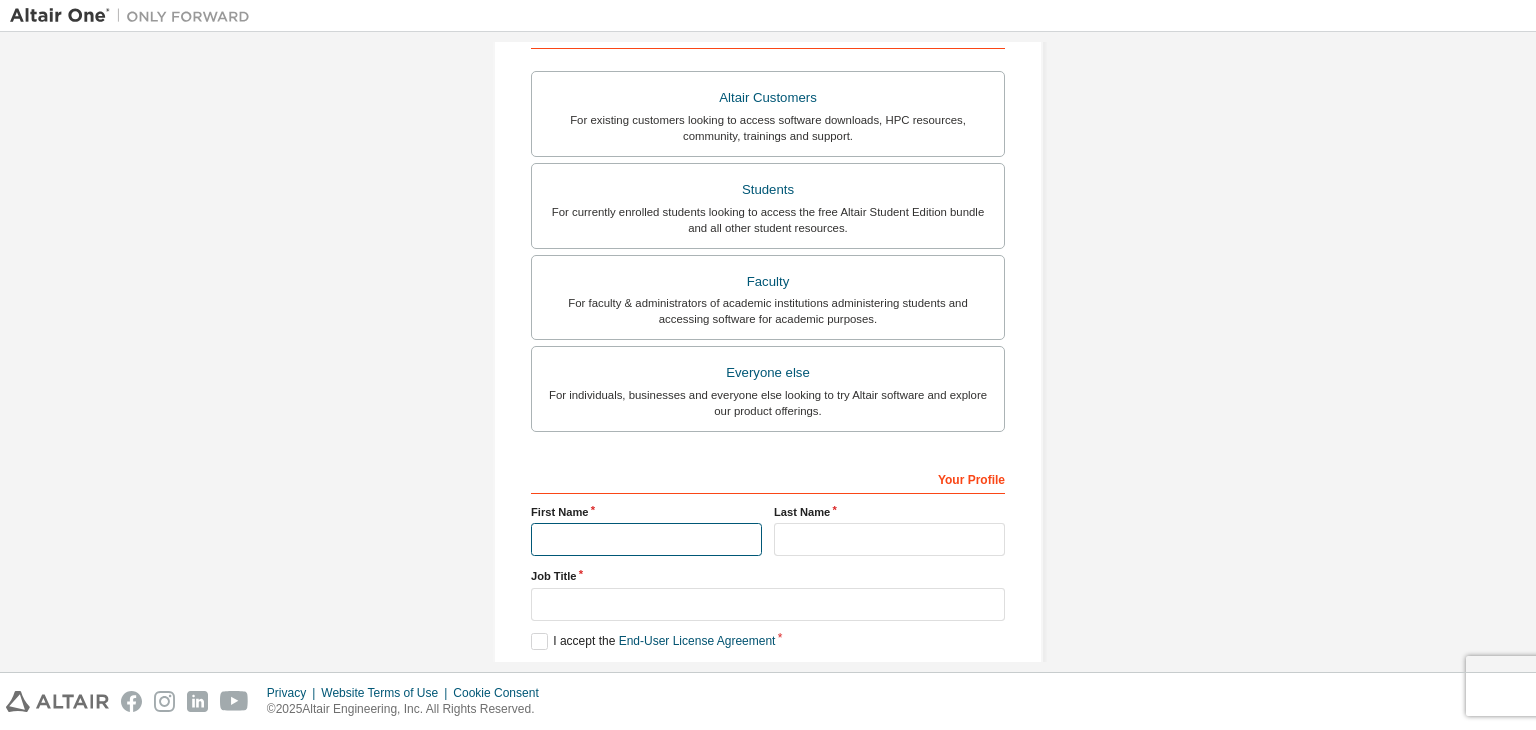 click at bounding box center (646, 539) 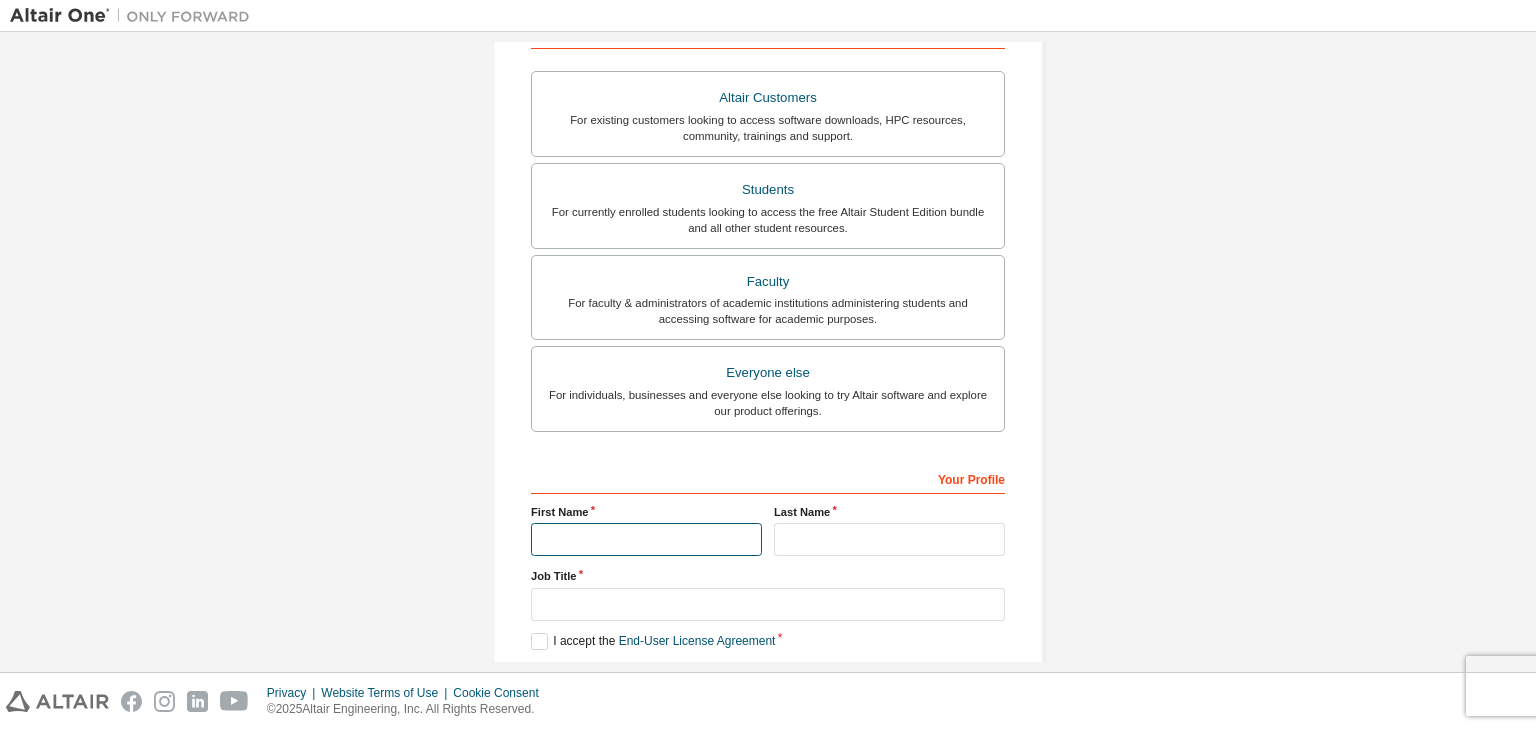 type on "******" 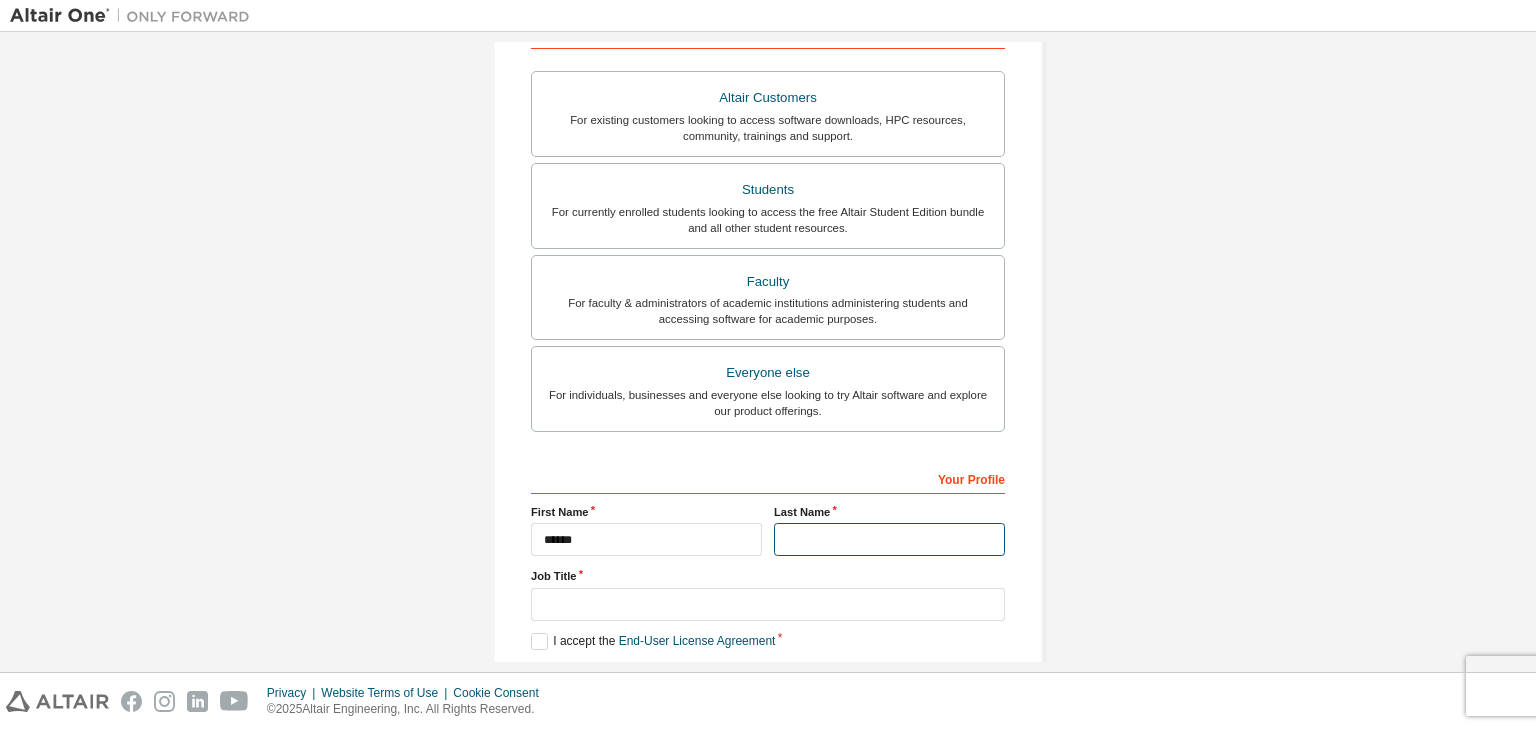 click at bounding box center [889, 539] 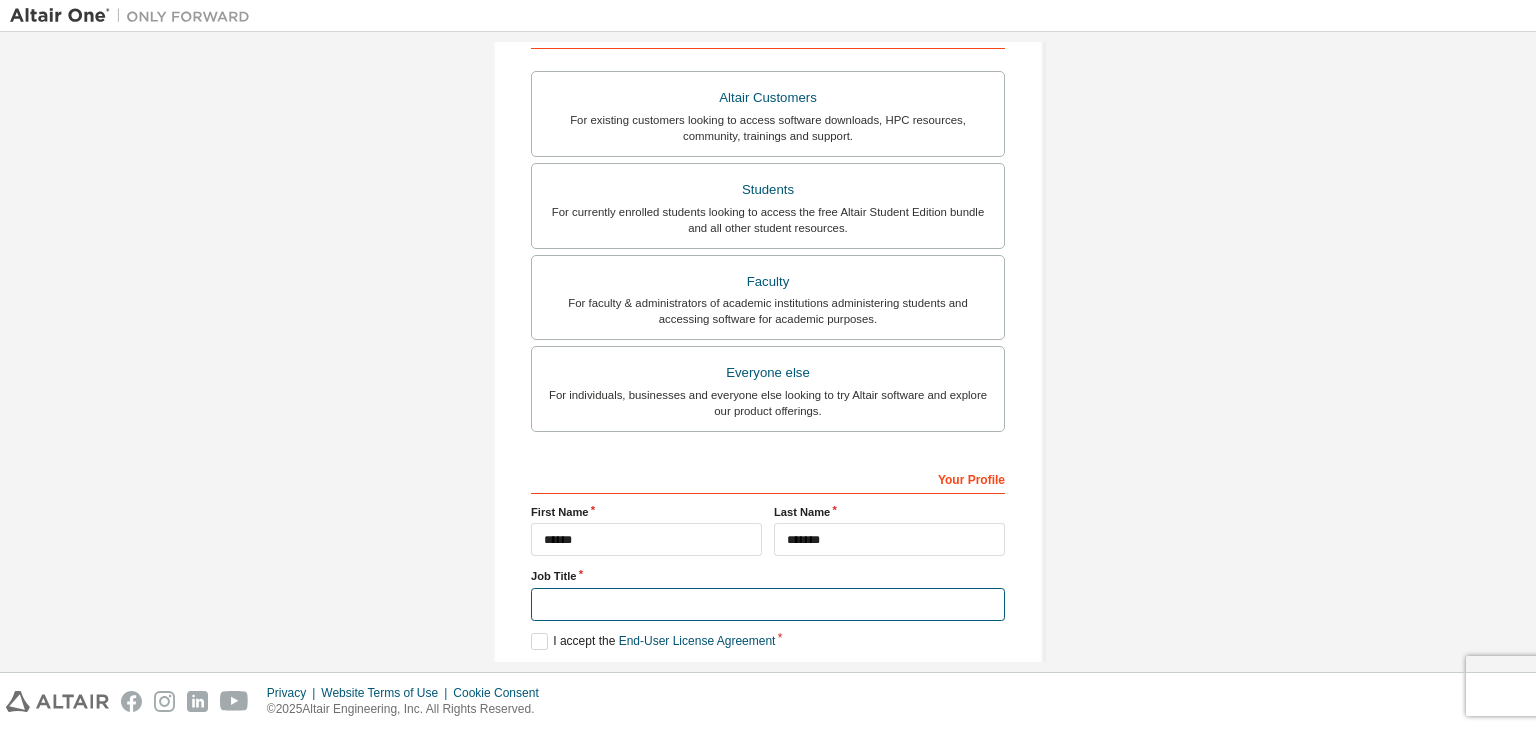 click at bounding box center (768, 604) 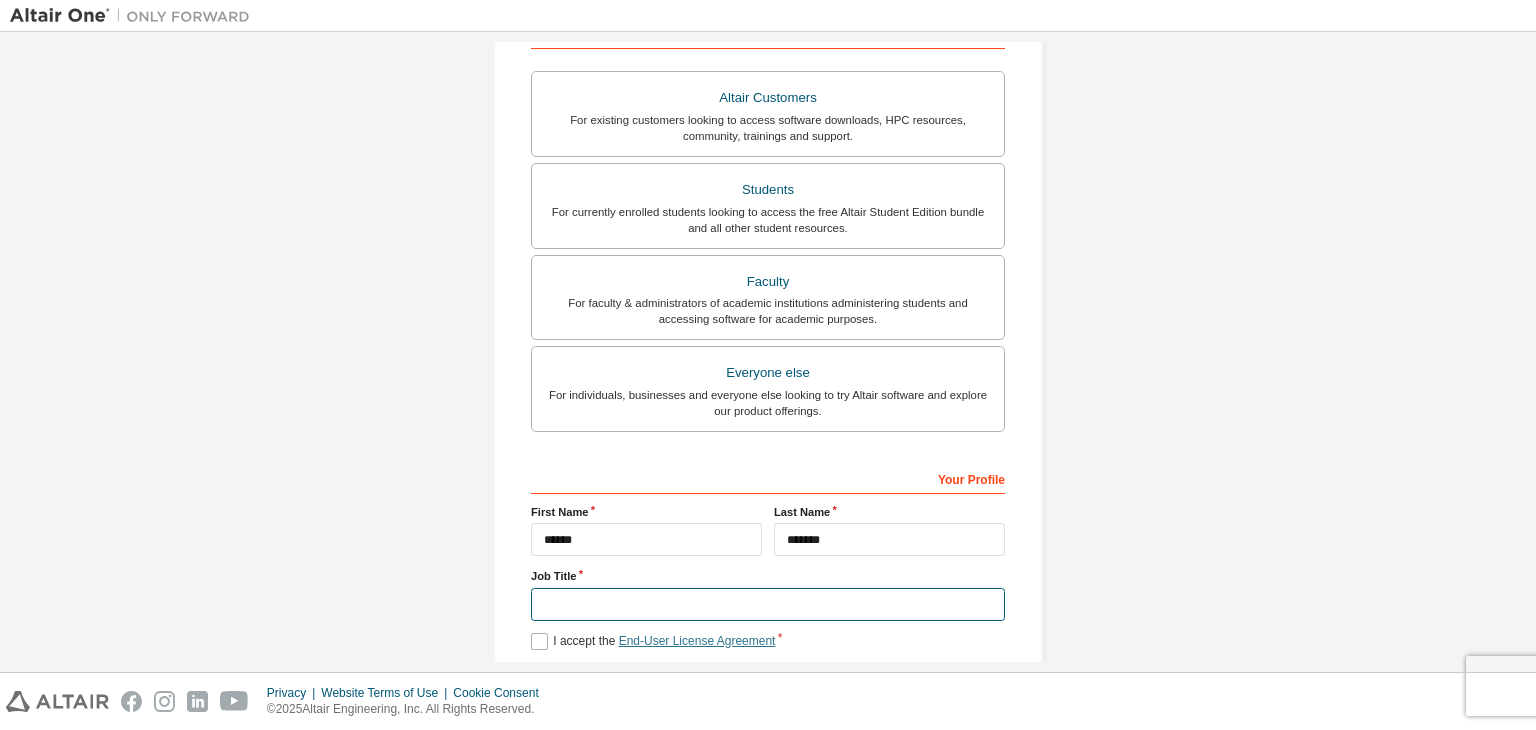 type on "*******" 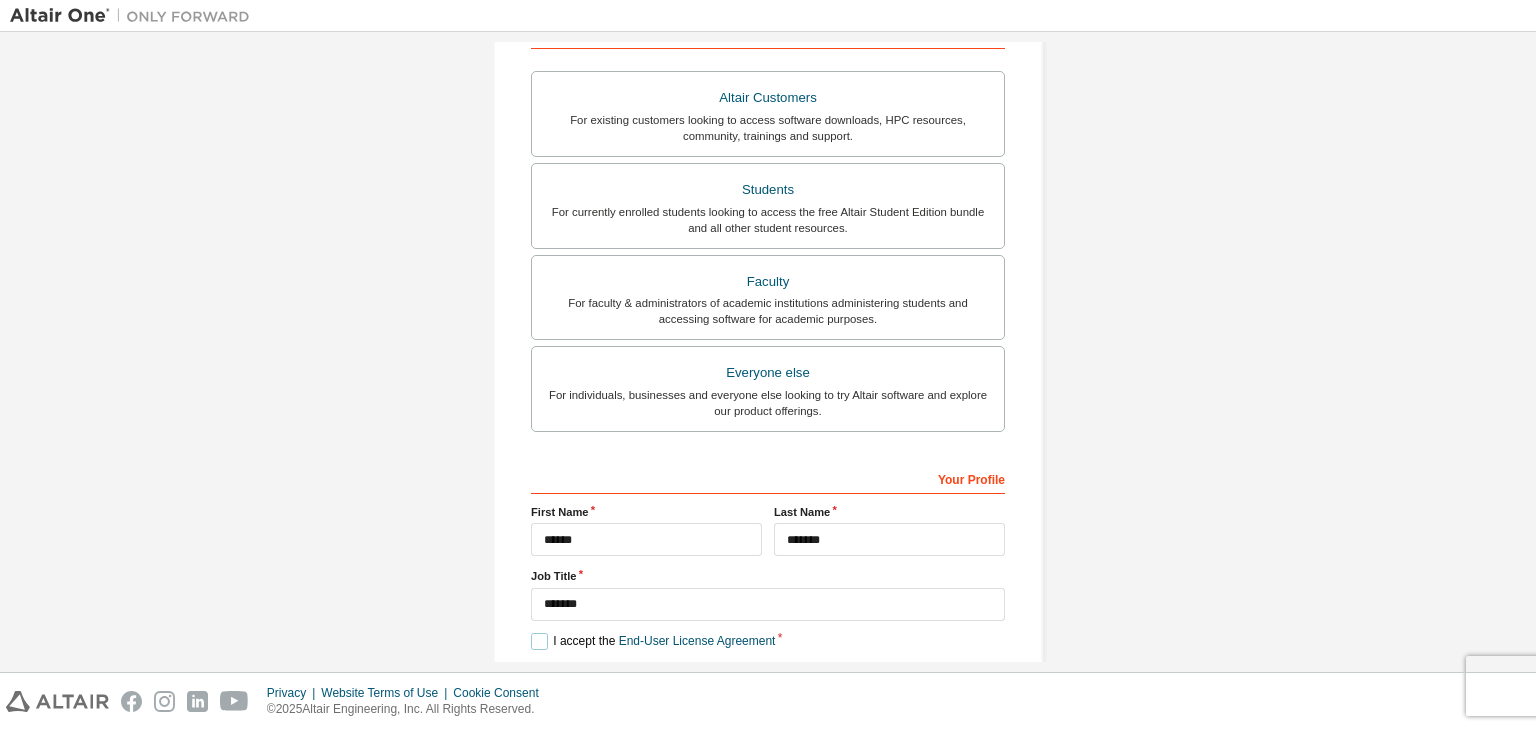 click on "I accept the    End-User License Agreement" at bounding box center [653, 641] 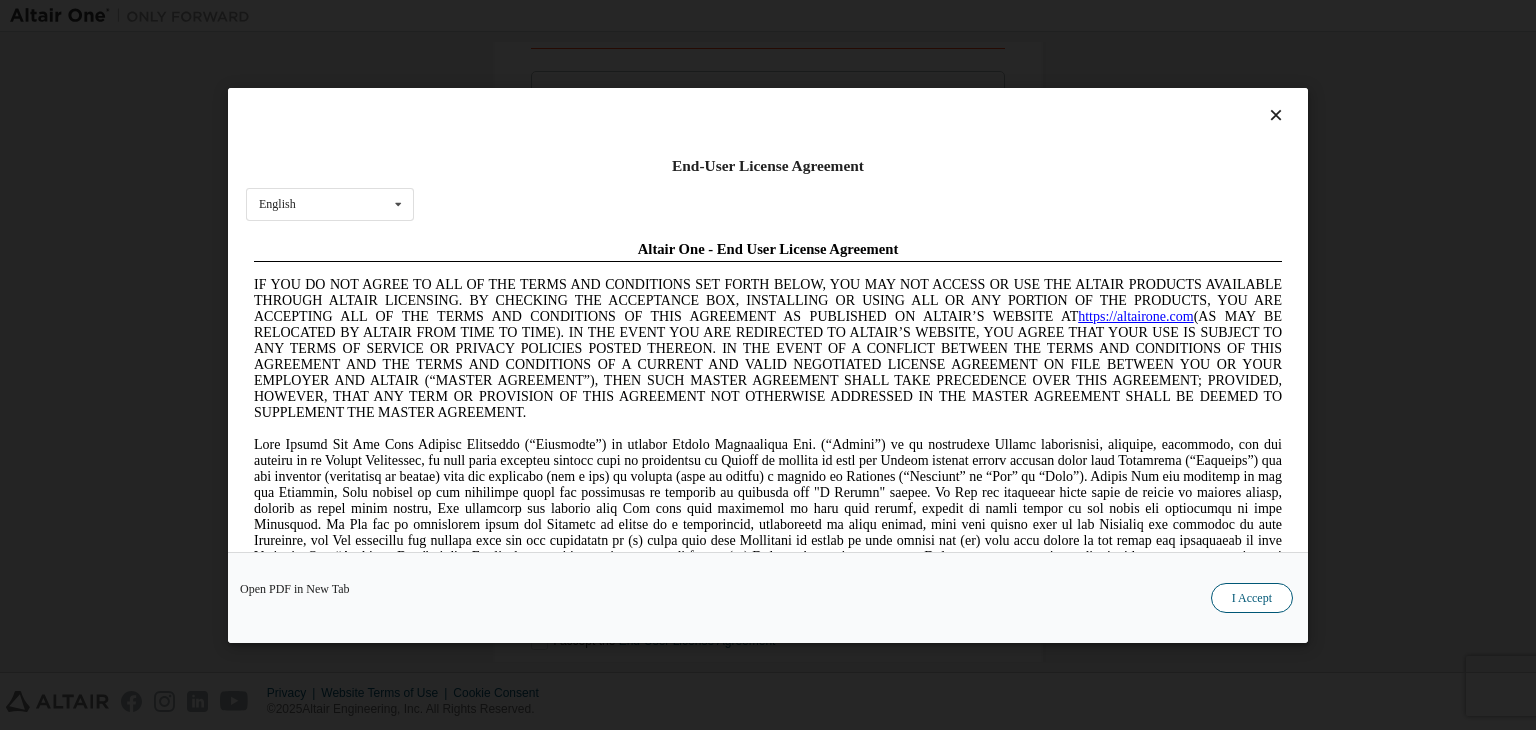 scroll, scrollTop: 0, scrollLeft: 0, axis: both 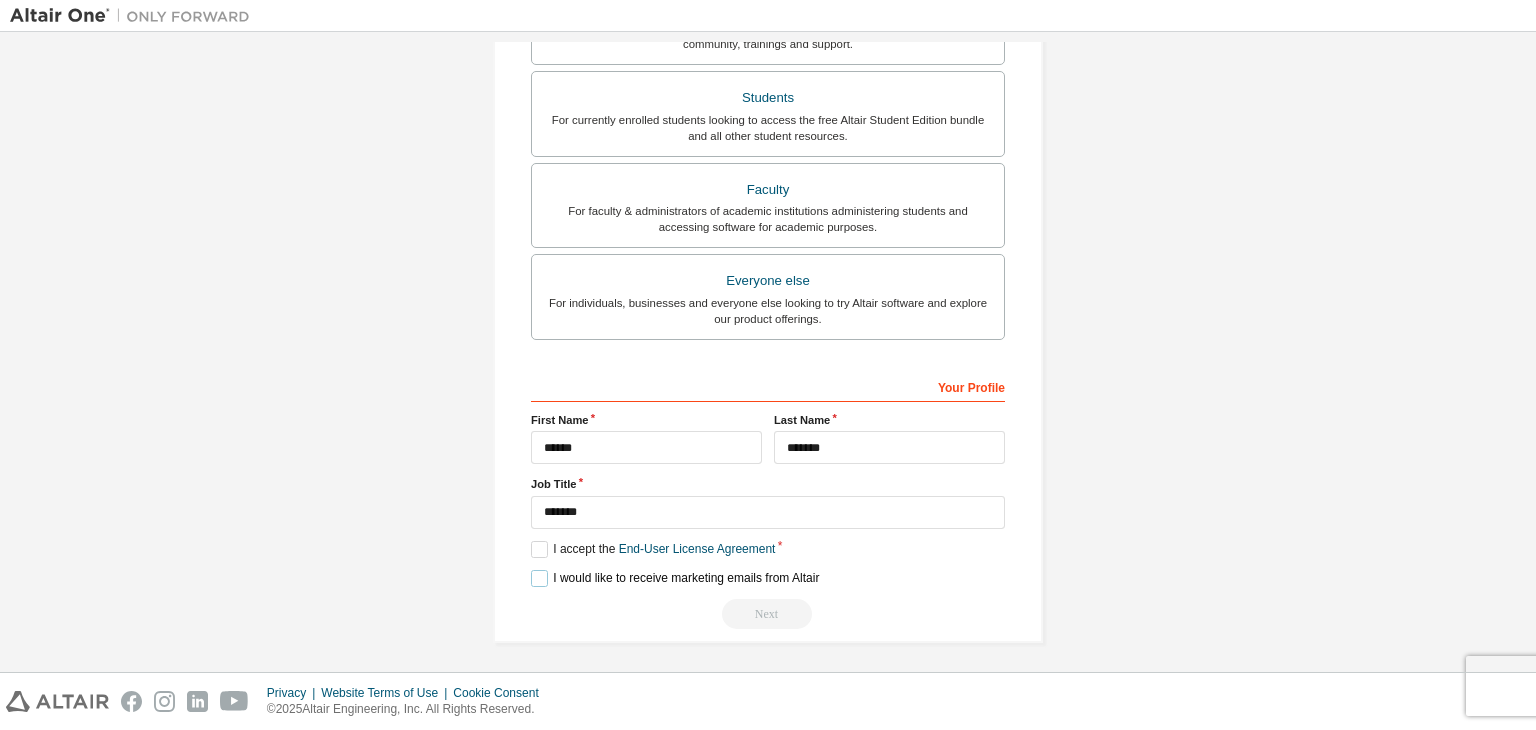 click on "I would like to receive marketing emails from Altair" at bounding box center [675, 578] 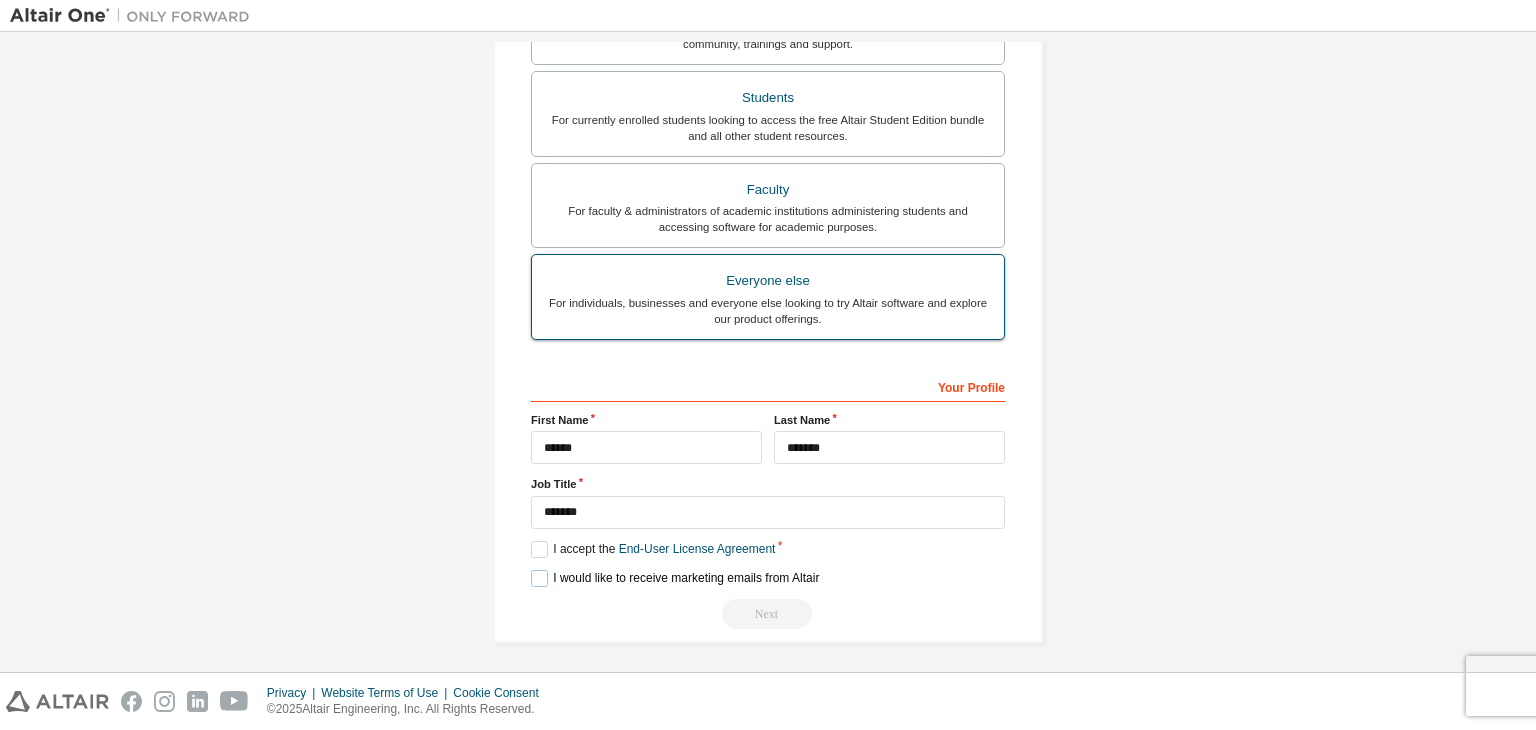 scroll, scrollTop: 0, scrollLeft: 0, axis: both 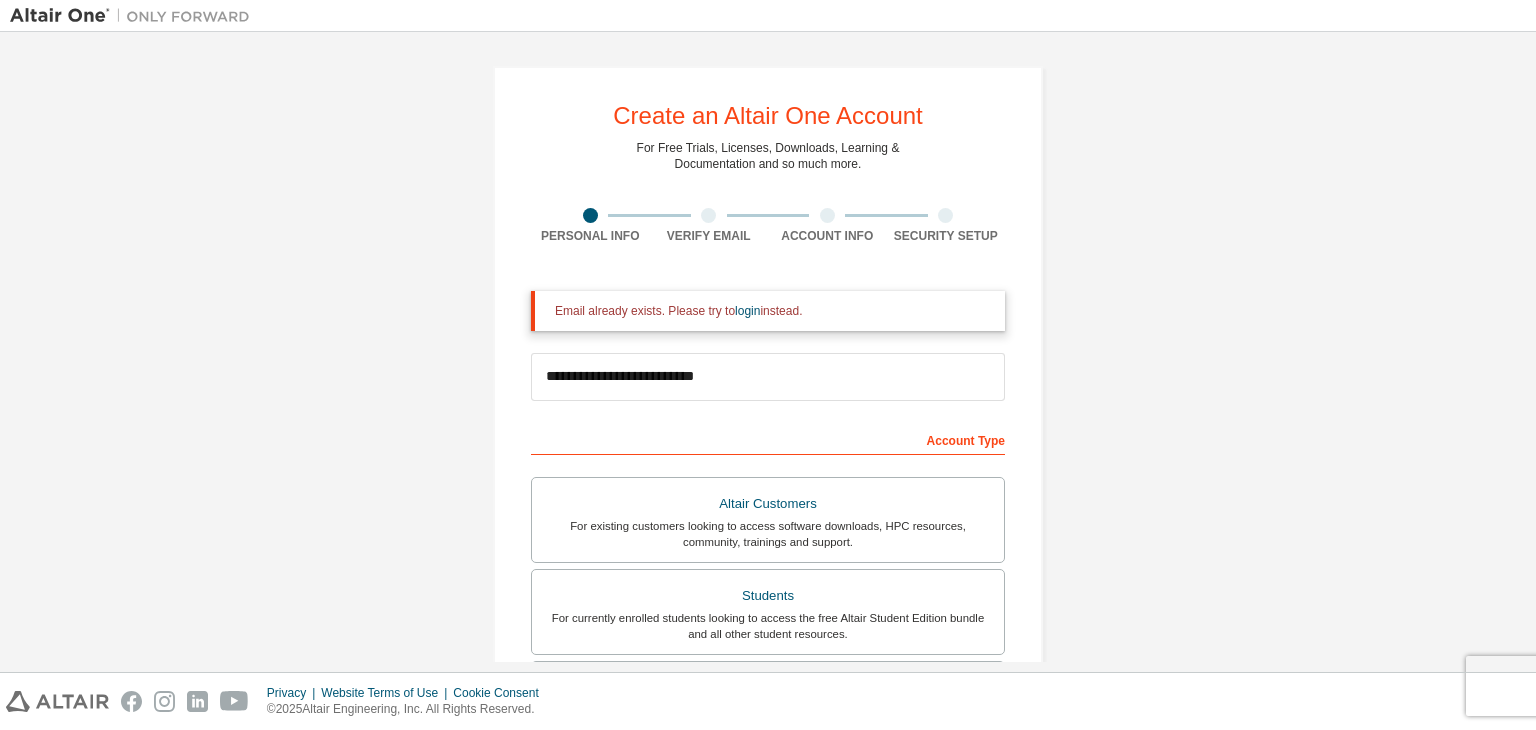 click on "Email already exists. Please try to  login  instead." at bounding box center (768, 311) 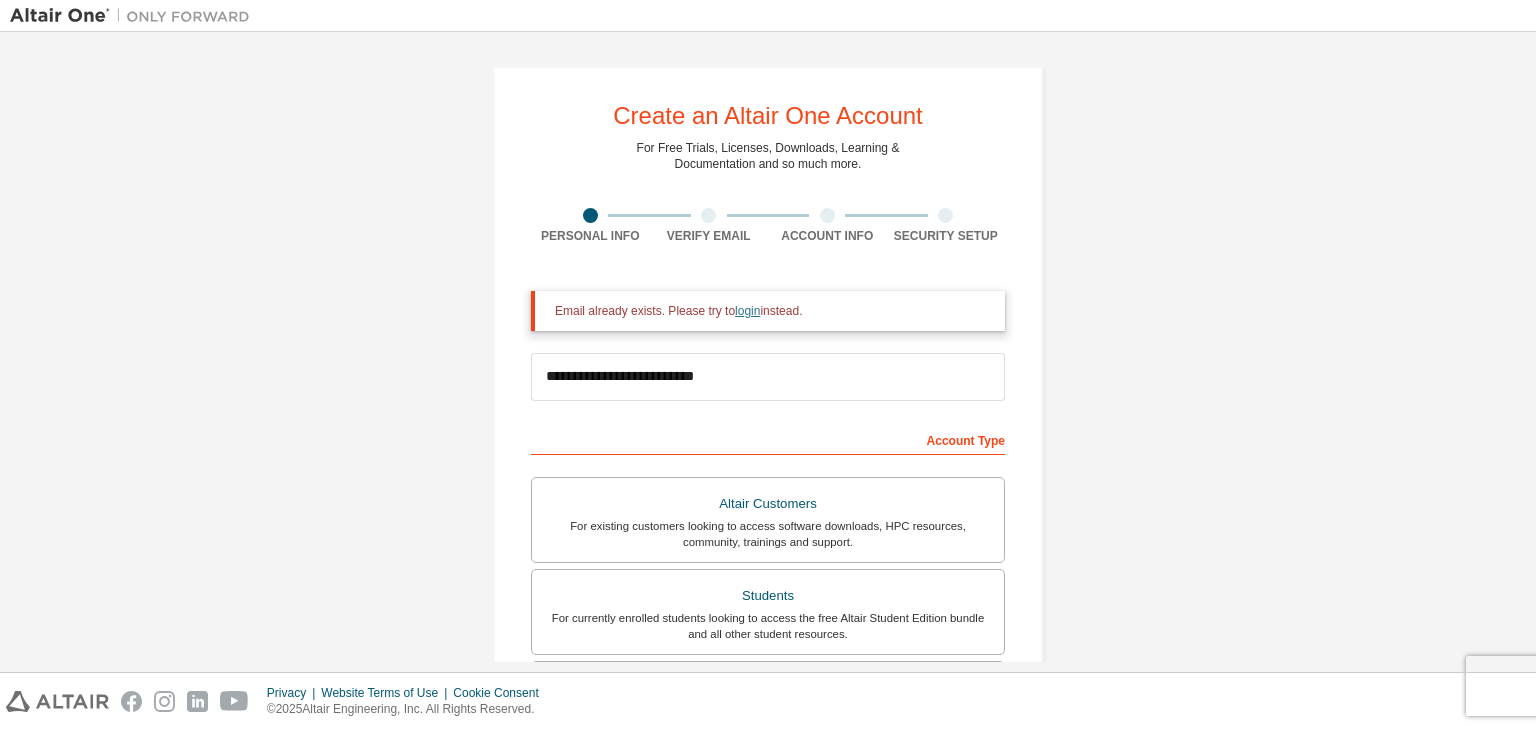 click on "login" at bounding box center (747, 311) 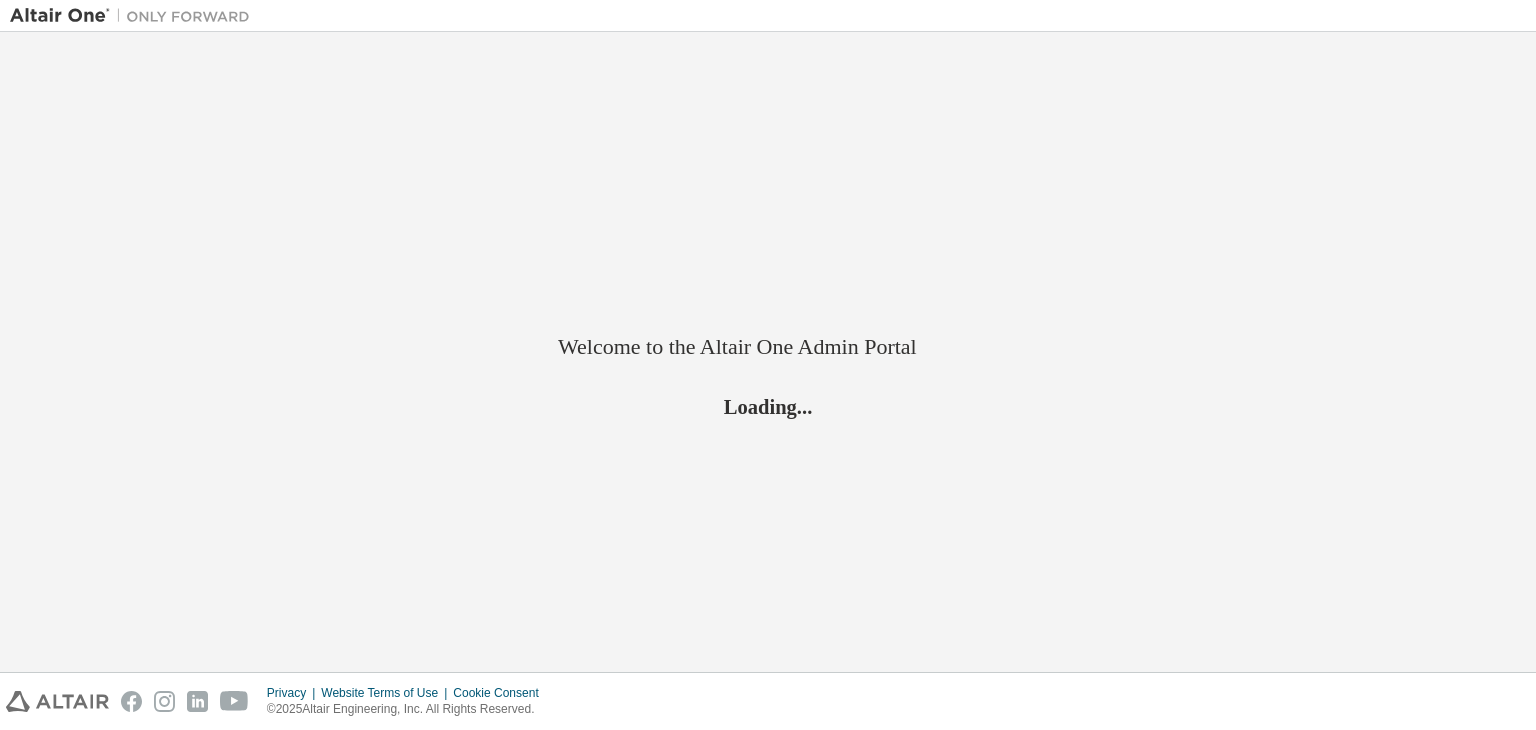 scroll, scrollTop: 0, scrollLeft: 0, axis: both 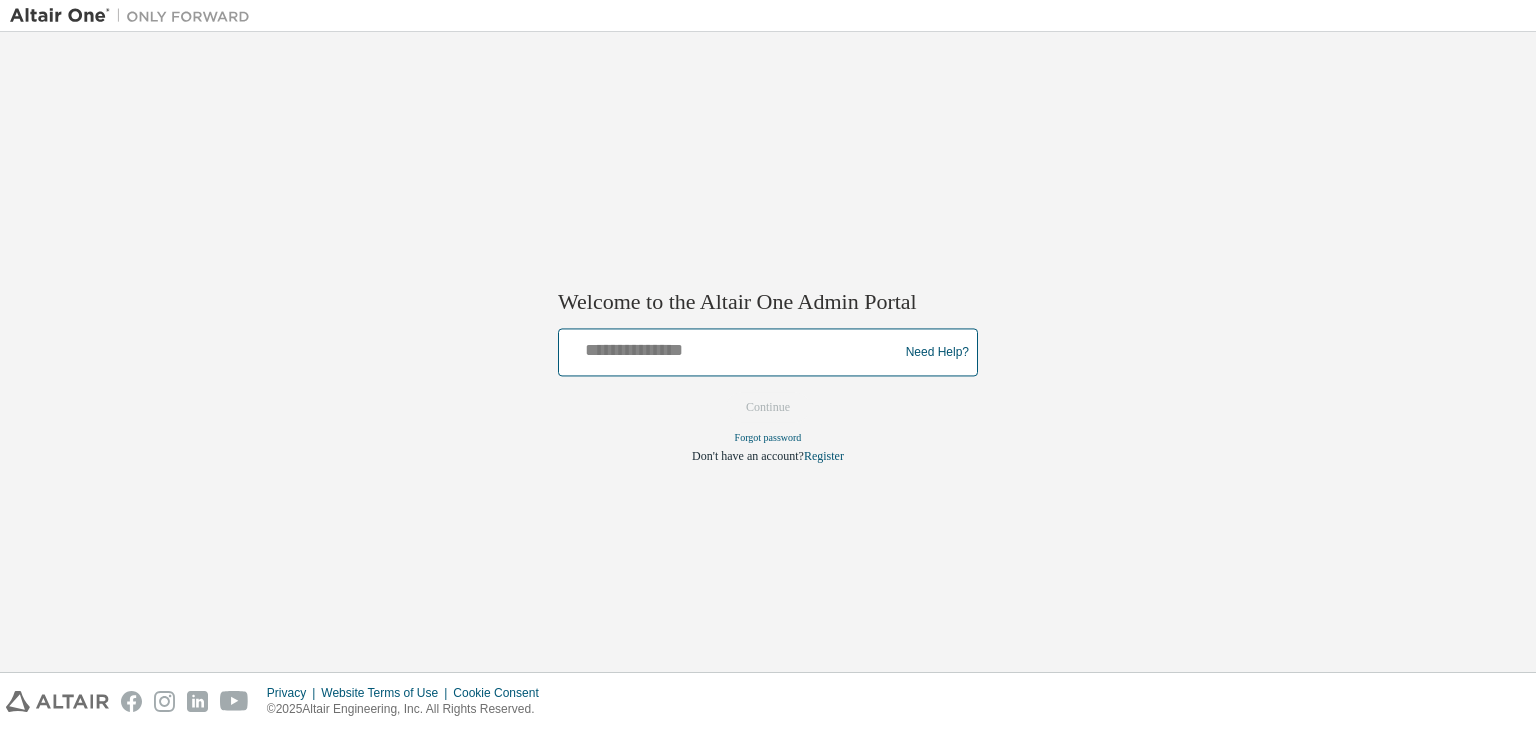 click at bounding box center [731, 348] 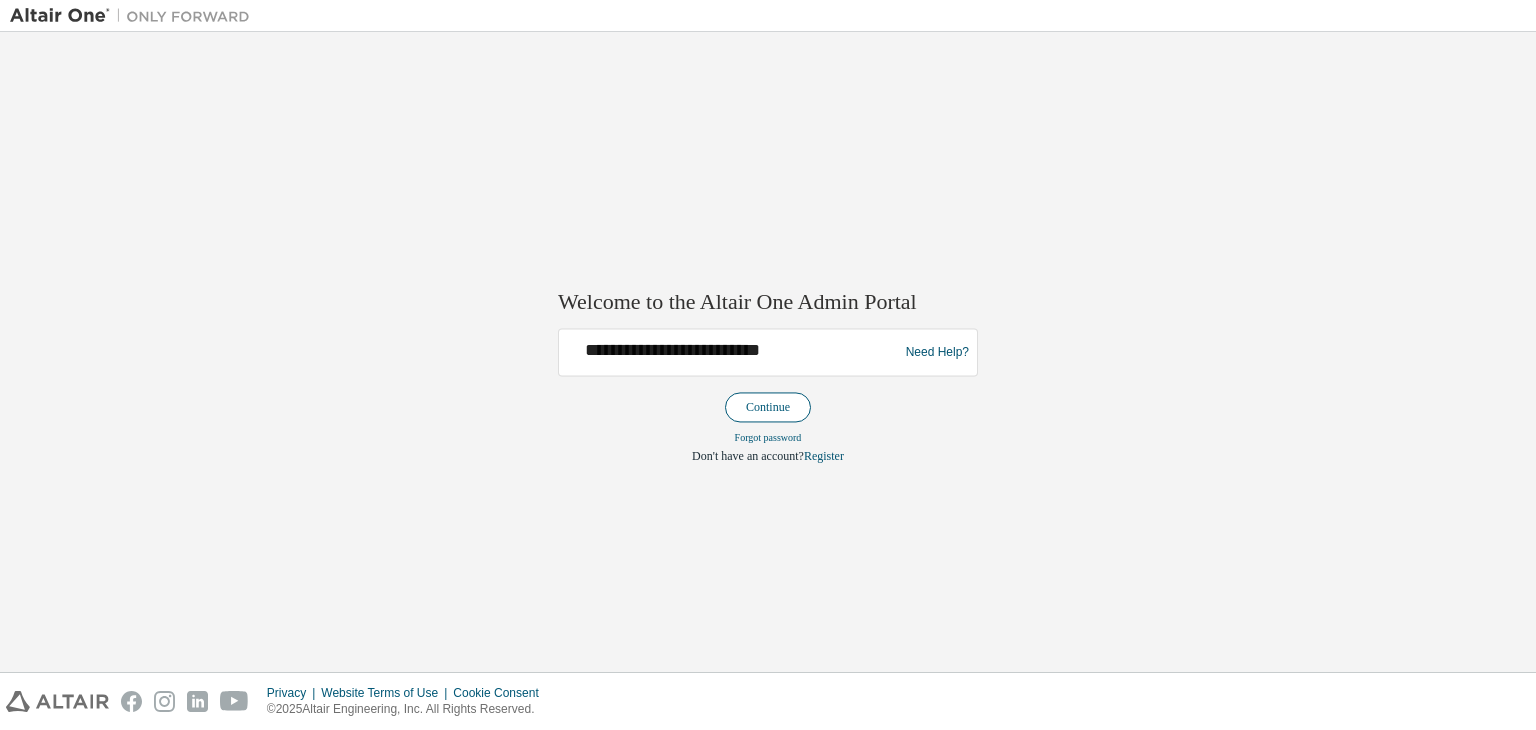 click on "Continue" at bounding box center [768, 408] 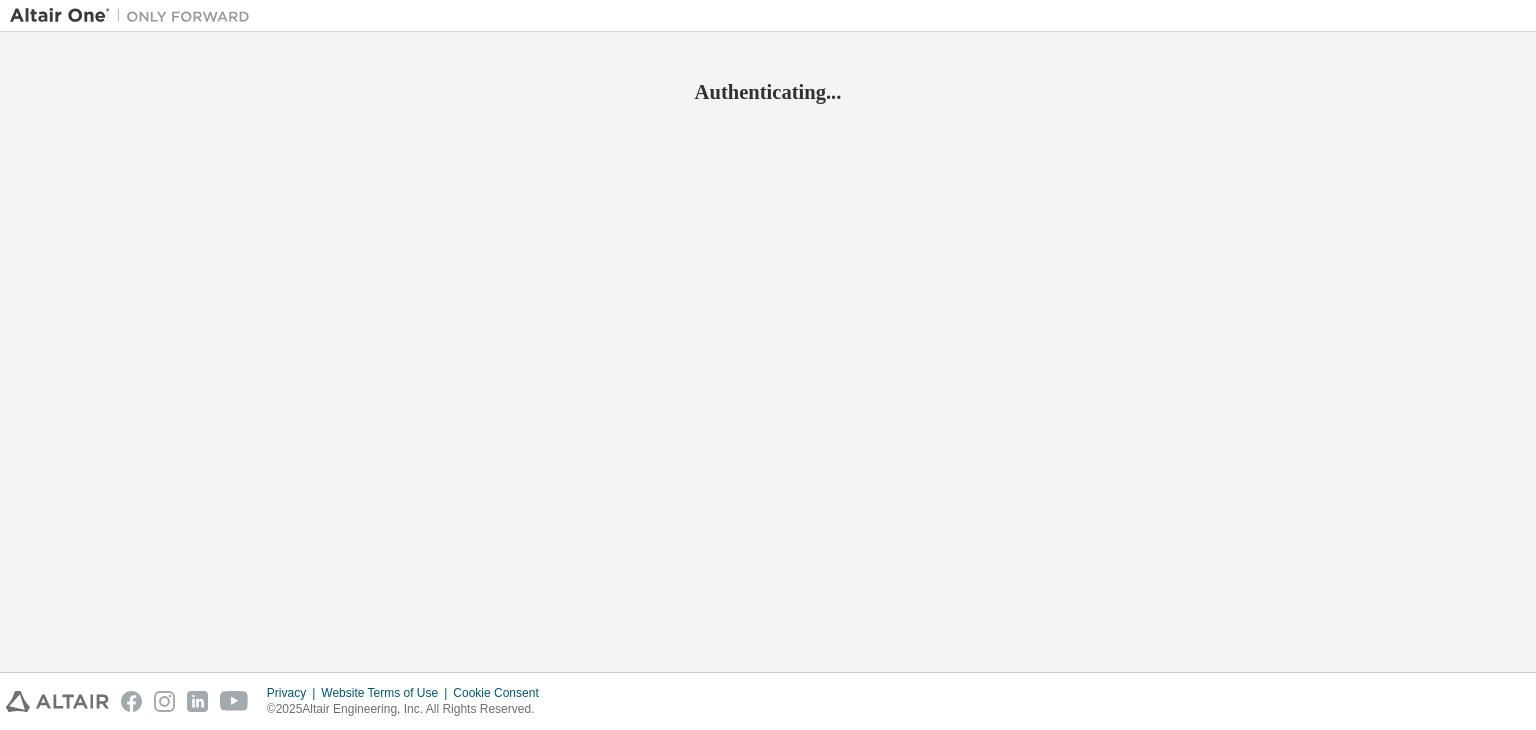 scroll, scrollTop: 0, scrollLeft: 0, axis: both 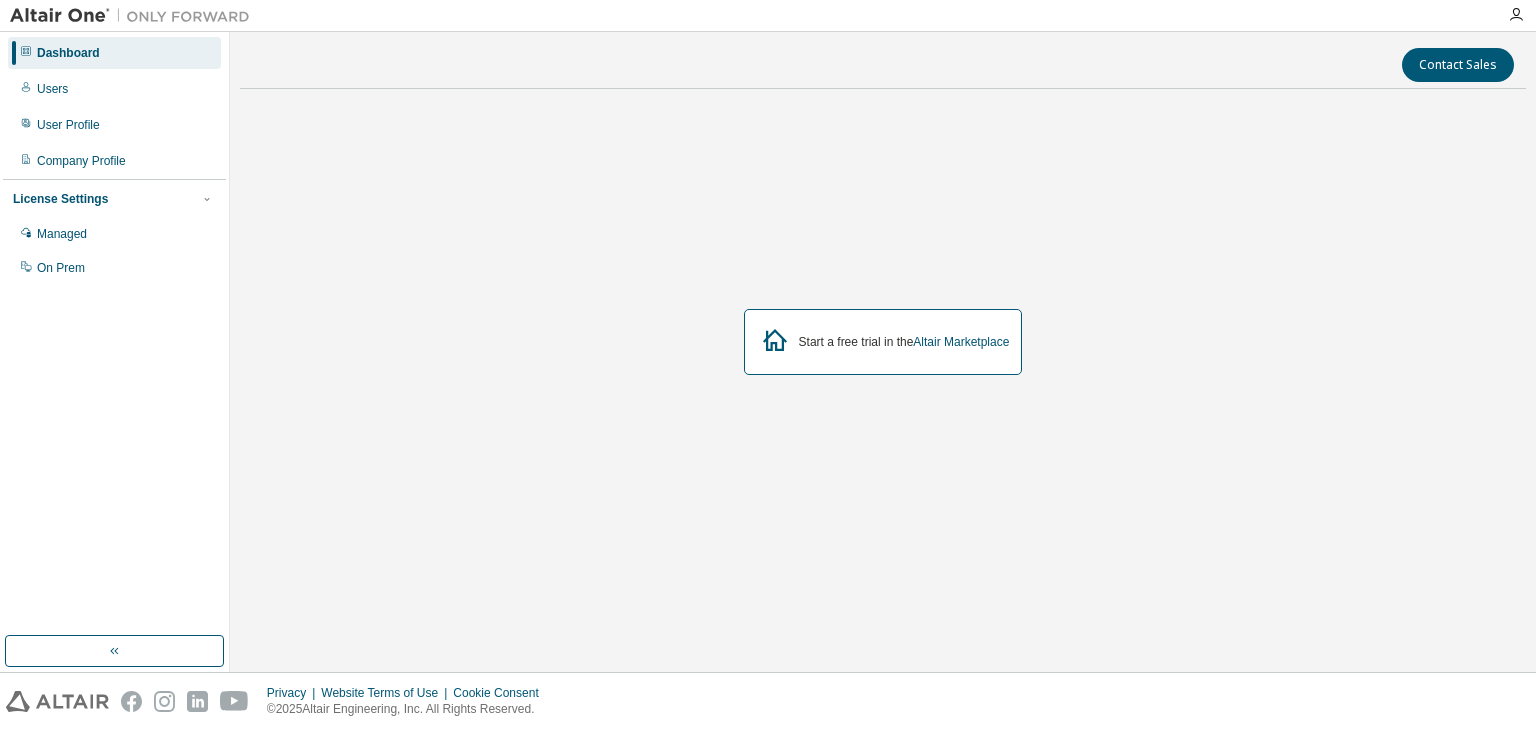 click on "Dashboard" at bounding box center (114, 53) 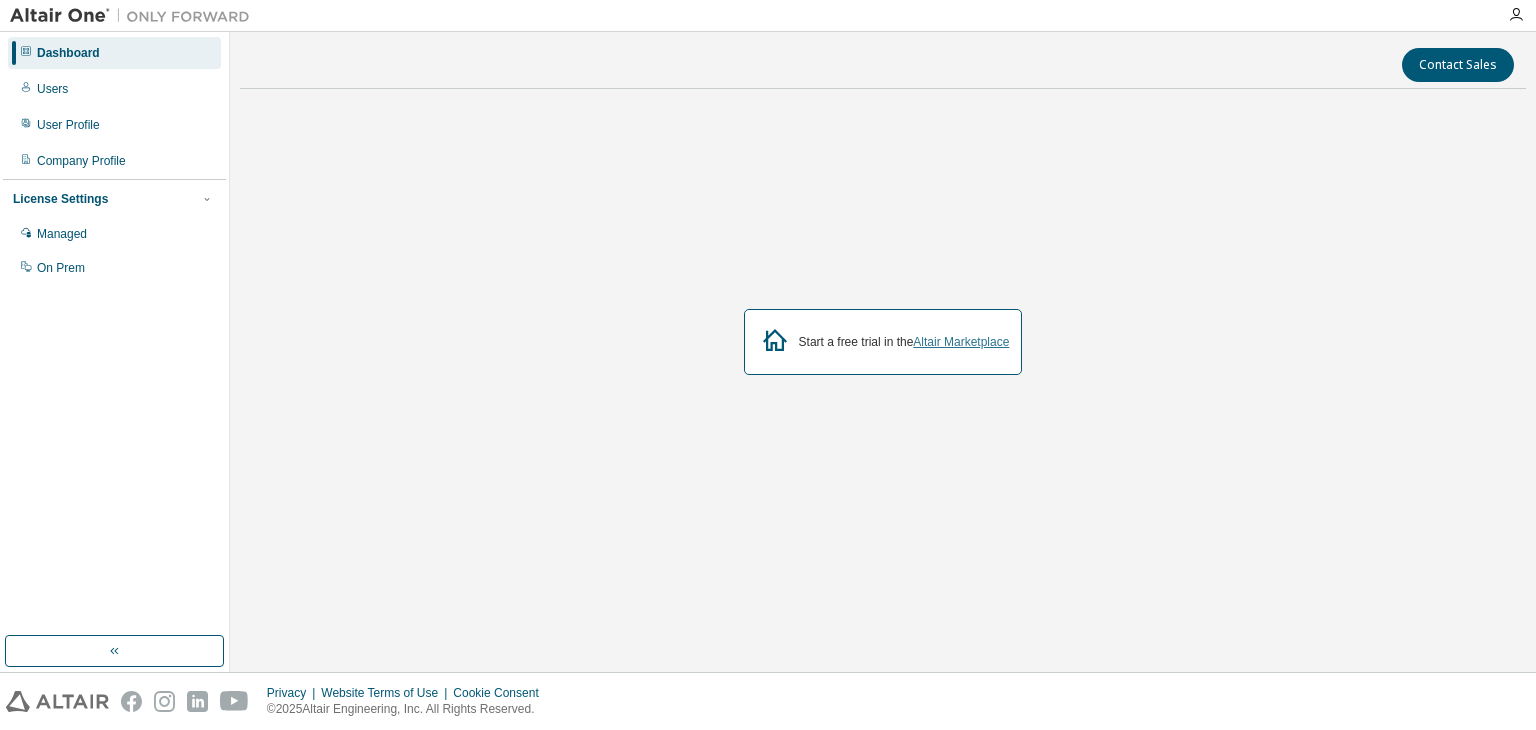 click on "Altair Marketplace" at bounding box center [961, 342] 